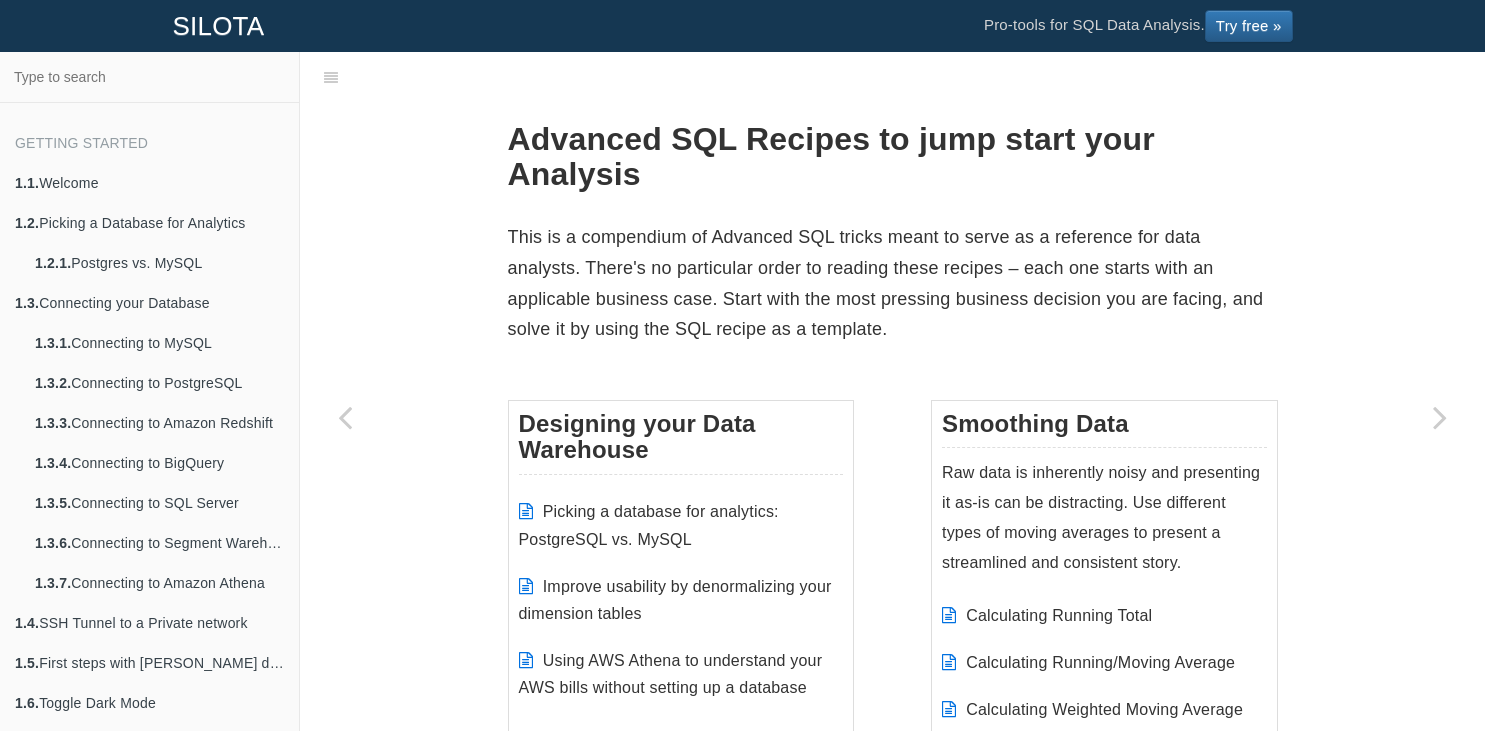 scroll, scrollTop: 0, scrollLeft: 0, axis: both 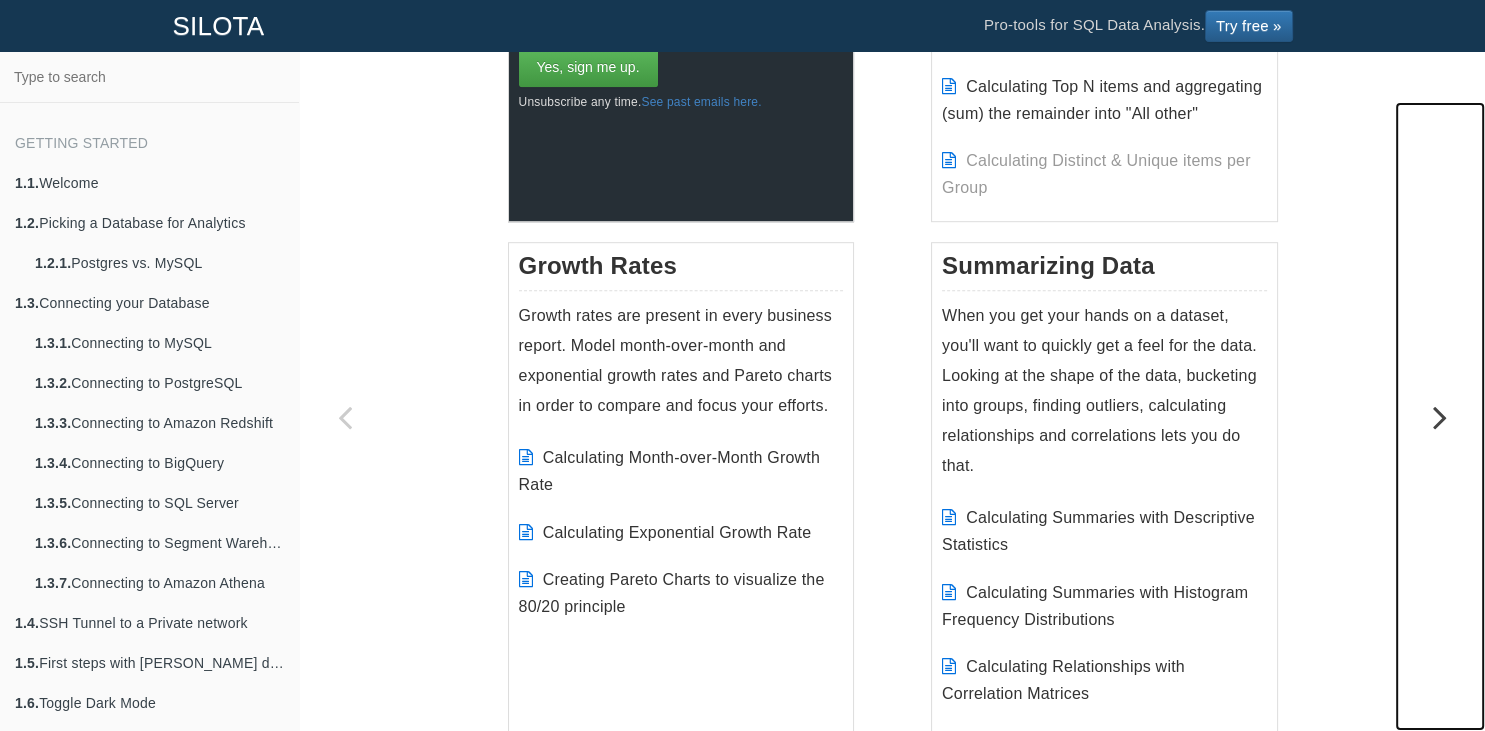 click at bounding box center [1440, 417] 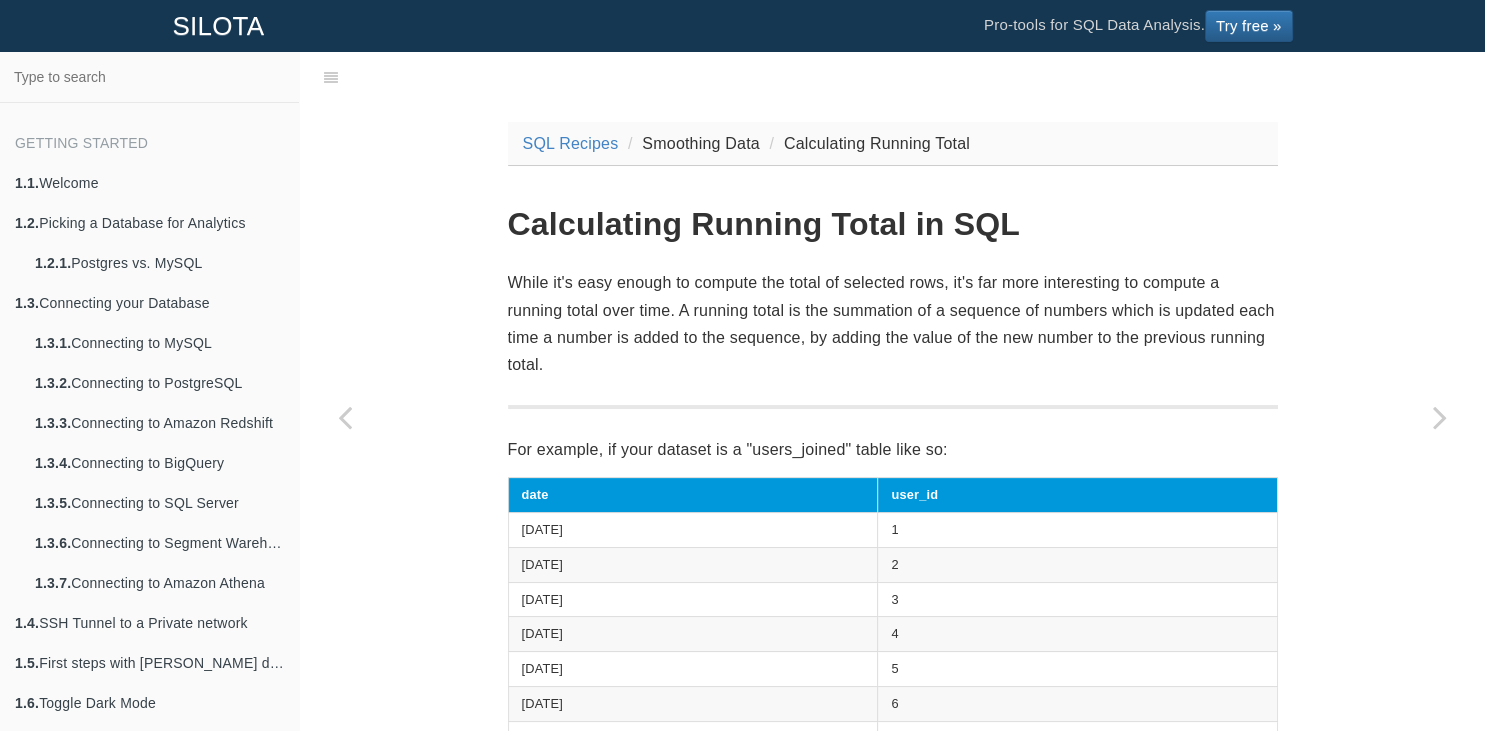 click on "Calculating Running Total in SQL" at bounding box center [893, 224] 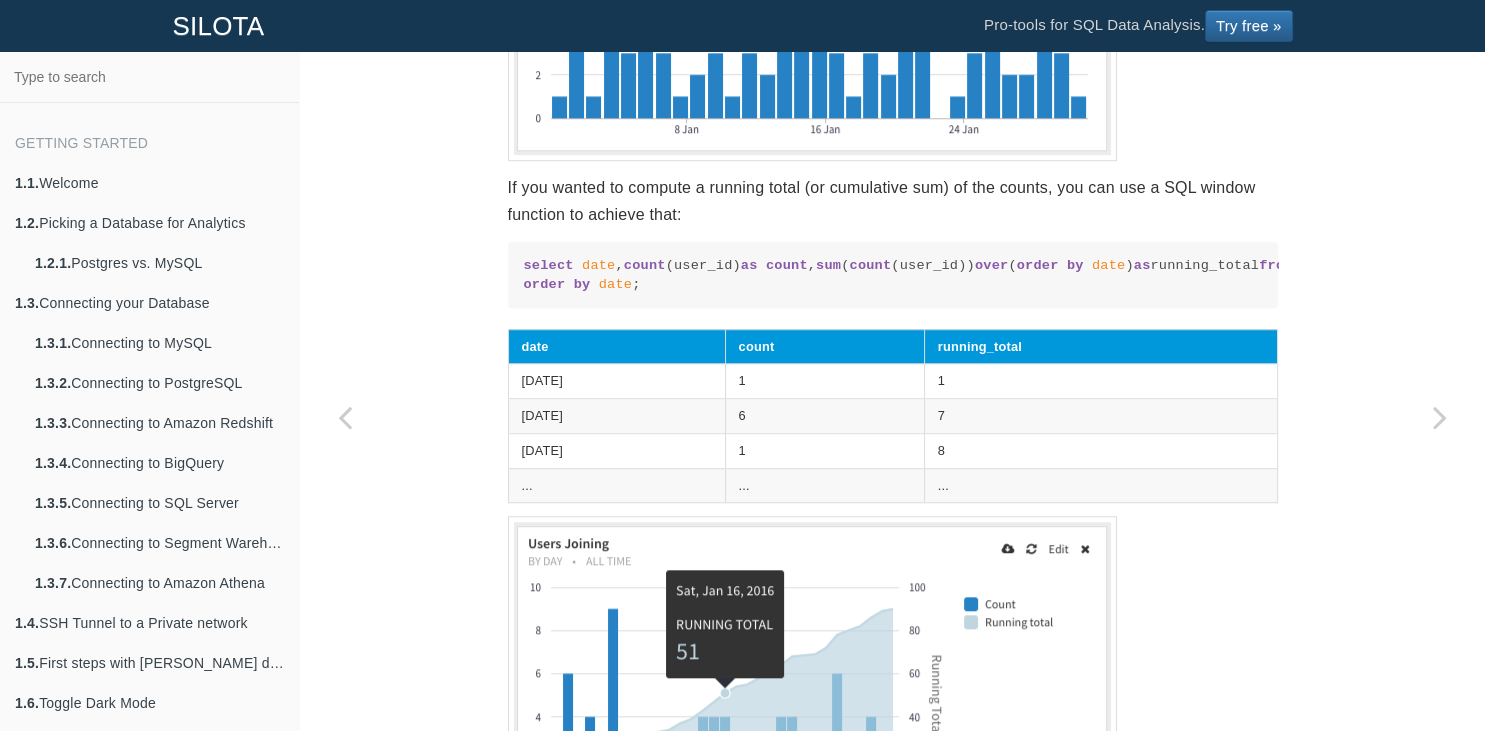 scroll, scrollTop: 1296, scrollLeft: 0, axis: vertical 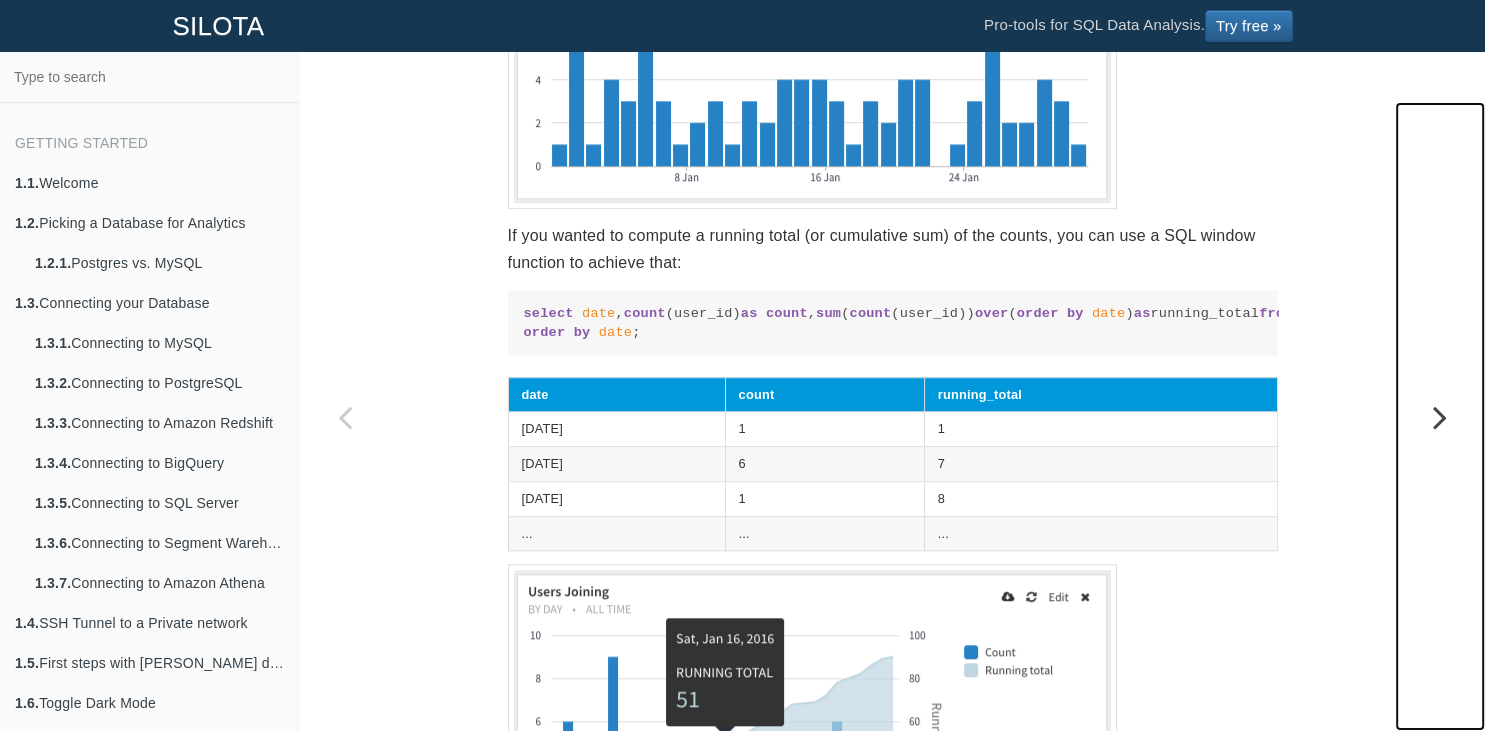 click at bounding box center (1440, 417) 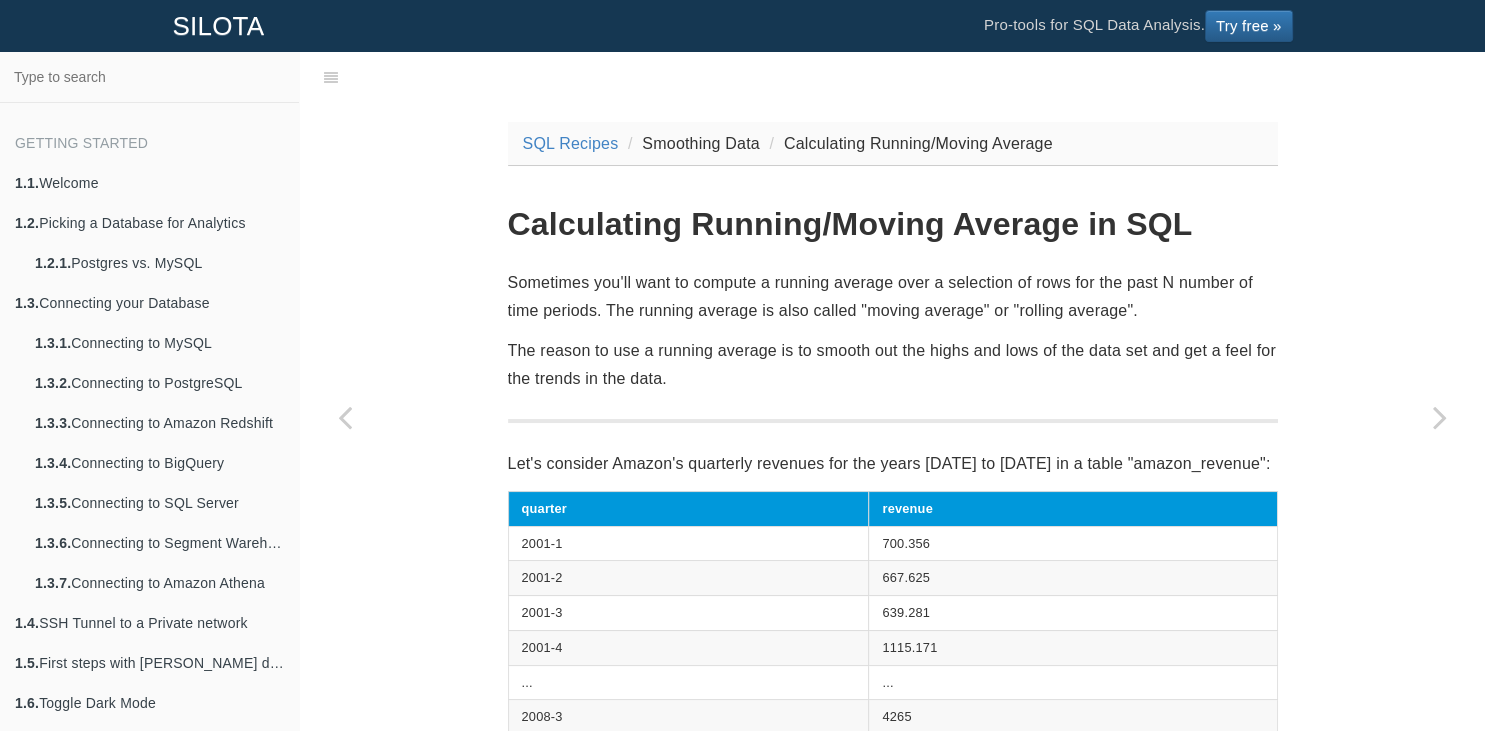 click on "SQL Recipes
Smoothing Data
Calculating Running/Moving Average
Calculating Running/Moving Average in SQL
Sometimes you'll want to compute a running average over a selection of rows for the past N number of time periods. The running average is also called "moving average" or "rolling average".
The reason to use a running average is to smooth out the highs and lows of the data set and get a feel for the trends in the data.
Let's consider Amazon's quarterly revenues for the years [DATE] to [DATE] in a table "amazon_revenue":
quarter
revenue
2001-1
700.356
2001-2
667.625
2001-3
639.281
2001-4
1115.171
...
...
2008-3
4265
2008-4
6703
When we plot the revenue as a timeseries, as expected, we see huge revenue jumps in the fourth quarter of the year (due to [DATE][DATE] and holday day shopping.)
select   quarter avg (revenue)  over" at bounding box center [893, 1167] 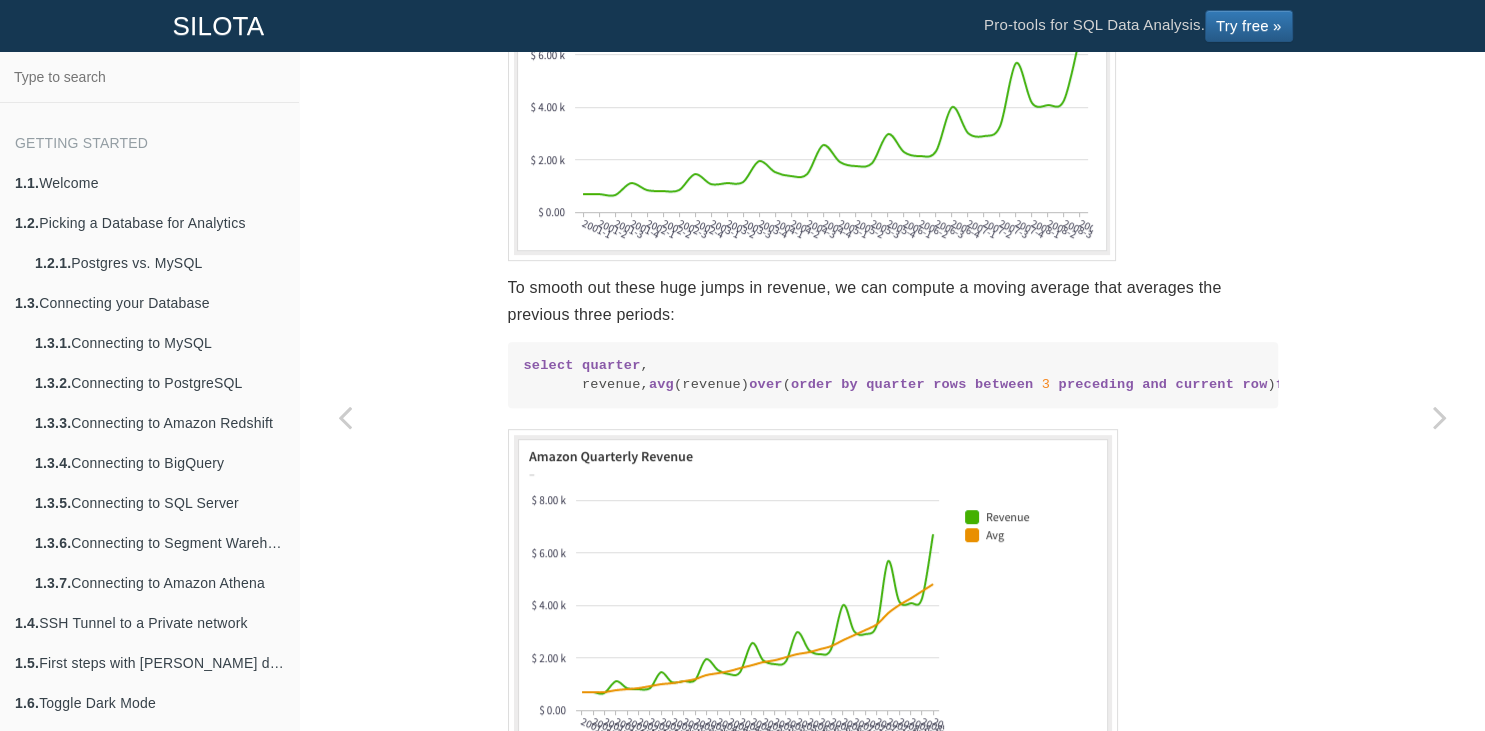 scroll, scrollTop: 912, scrollLeft: 0, axis: vertical 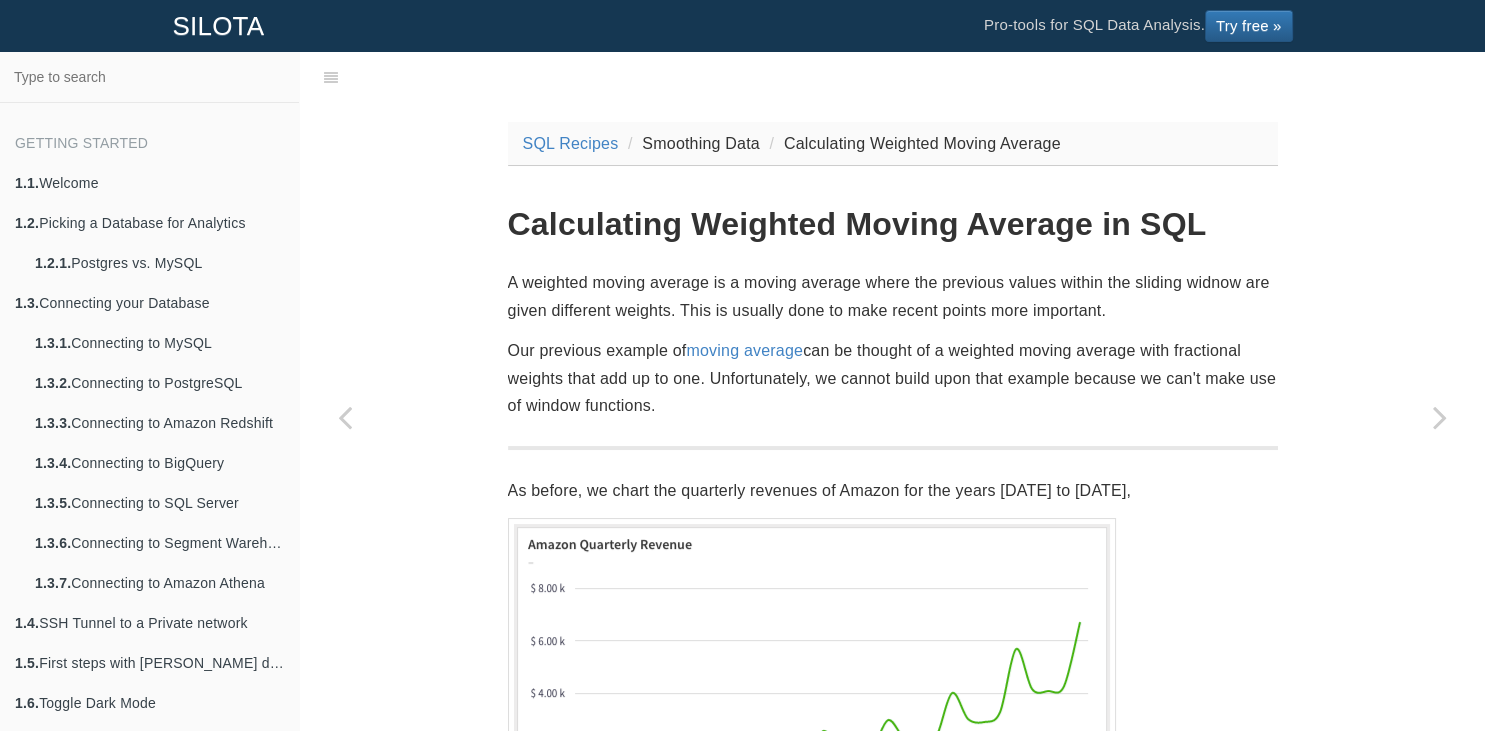 click on "Our previous example of  moving average  can be thought of a weighted moving average with fractional weights that add up to one. Unfortunately, we cannot build upon that example because we can't make use of window functions." at bounding box center (893, 378) 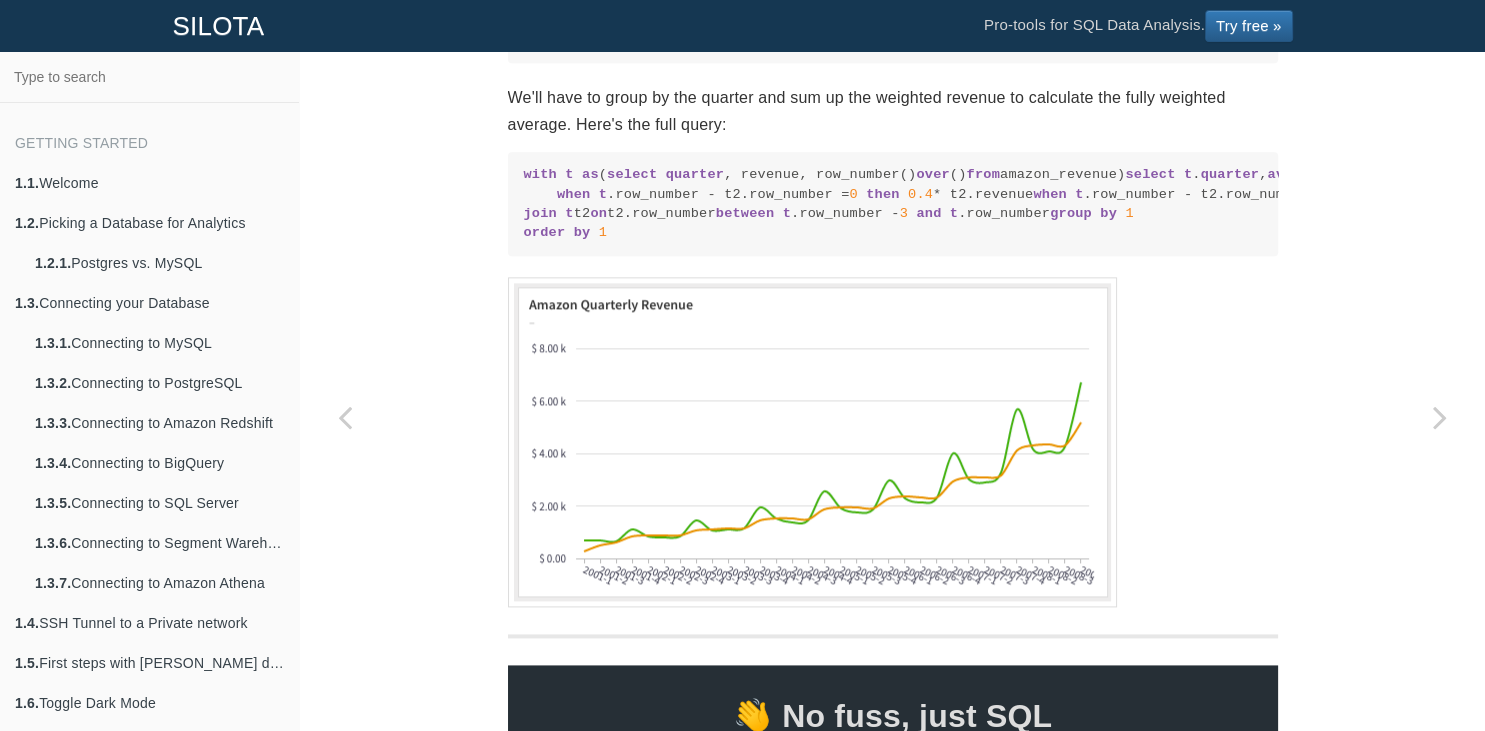 scroll, scrollTop: 2592, scrollLeft: 0, axis: vertical 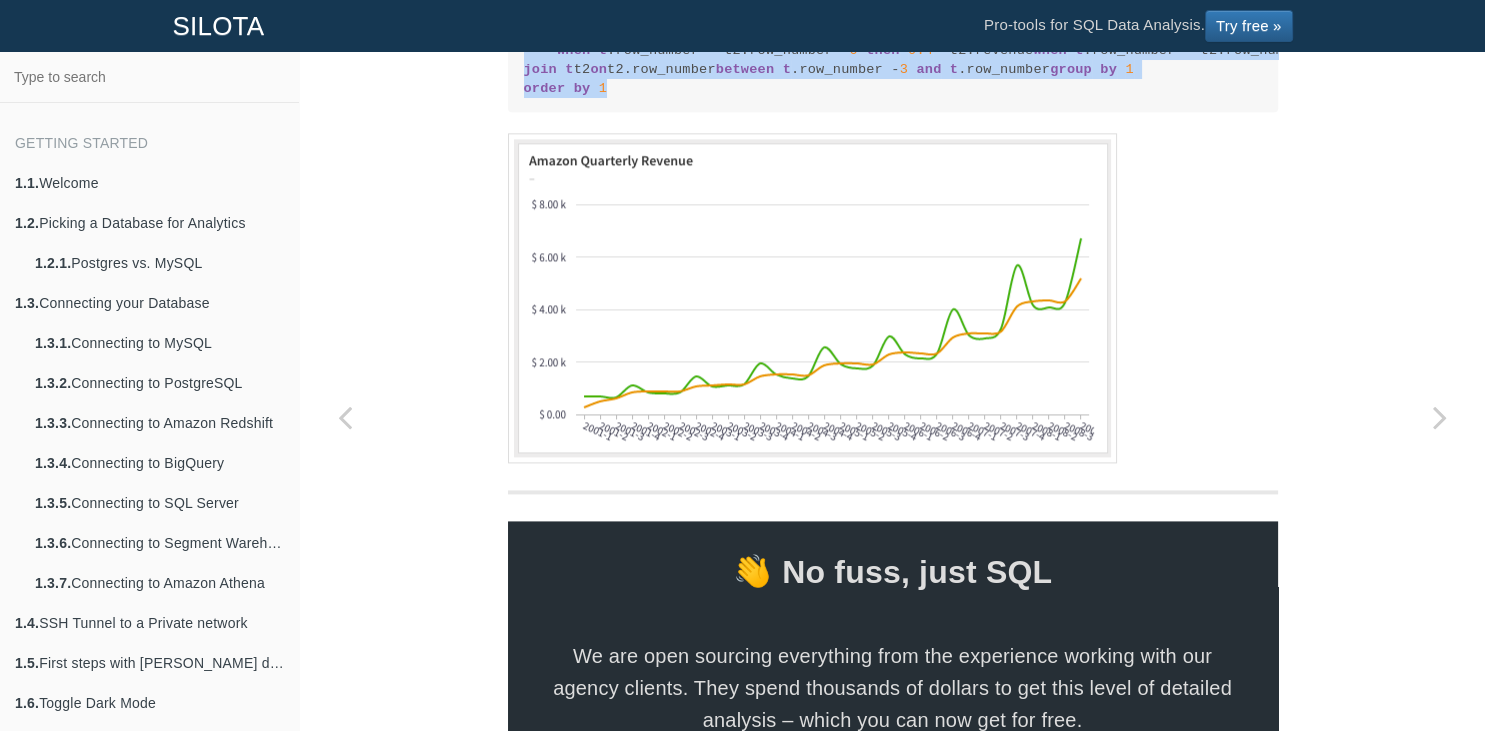 drag, startPoint x: 518, startPoint y: 201, endPoint x: 651, endPoint y: 457, distance: 288.48743 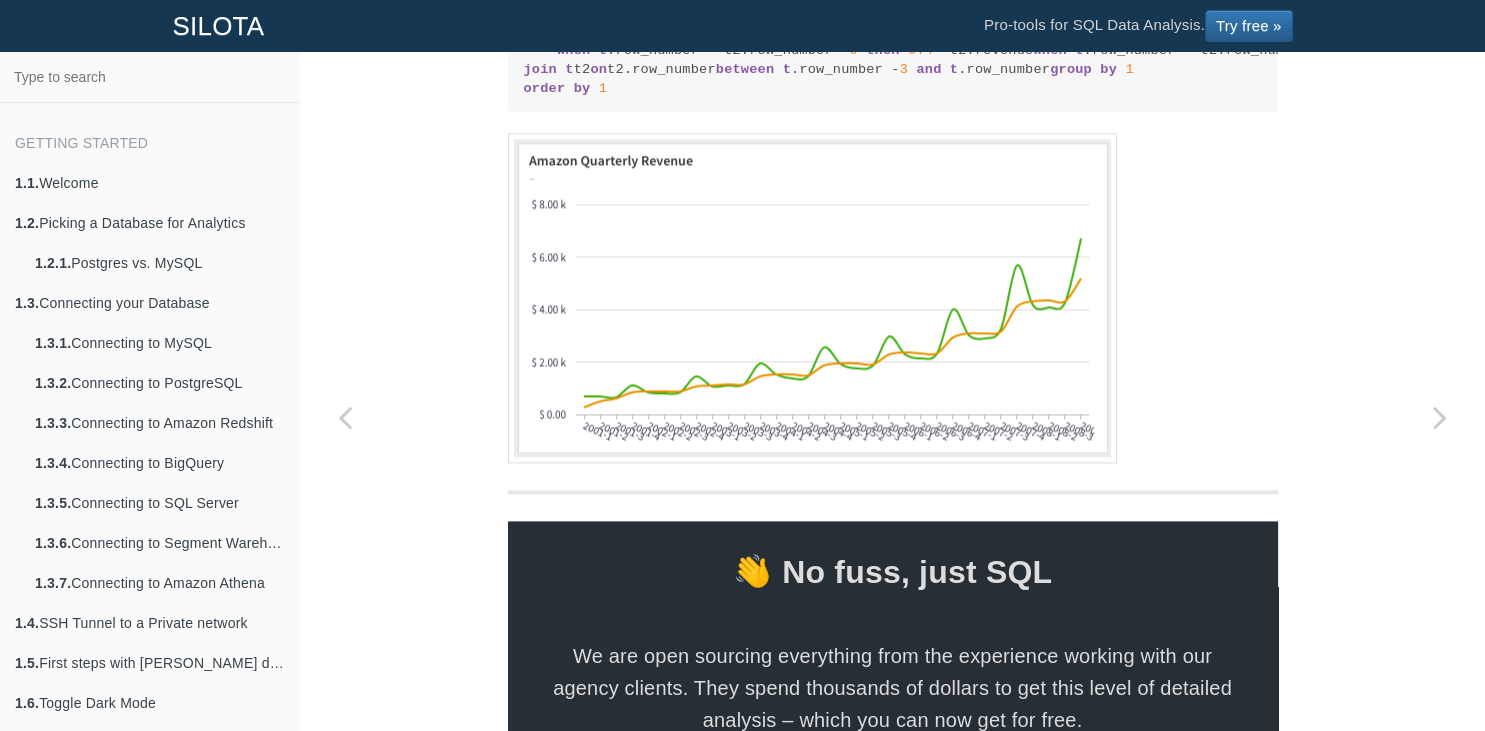 click on "with   t   as
( select   quarter , revenue, row_number()  over  ()
from  amazon_revenue)
select   t . quarter ,  avg ( t .revenue)  as  revenue,
sum ( case
when   t .row_number - t2.row_number =  0   then   0.4  * t2.revenue
when   t .row_number - t2.row_number =  1   then   0.3  * t2.revenue
when   t .row_number - t2.row_number =  2   then   0.2  * t2.revenue
when   t .row_number - t2.row_number =  3   then   0.1  * t2.revenue
end )
from   t
join   t  t2  on  t2.row_number  between   t .row_number -  3   and   t .row_number
group   by   1
order   by   1" at bounding box center [893, 60] 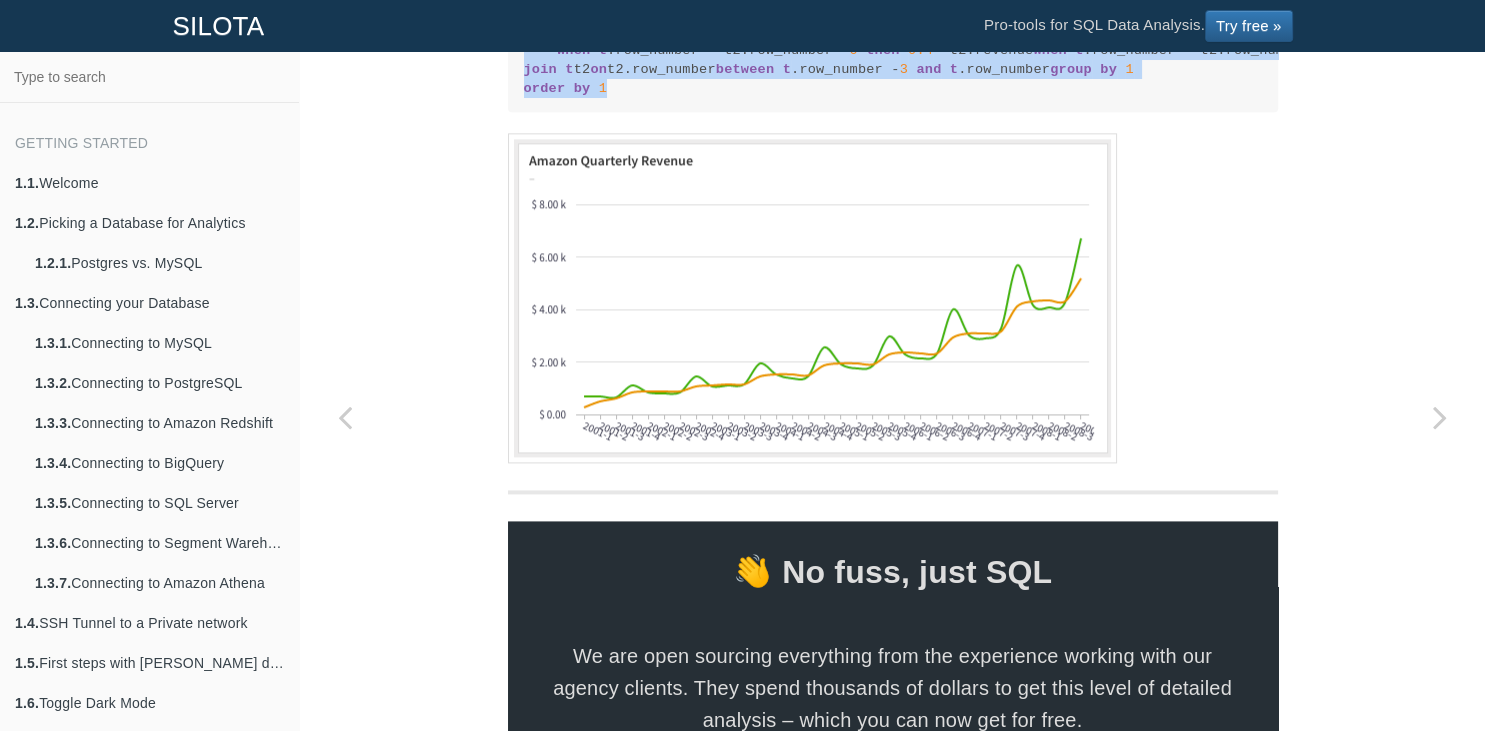 drag, startPoint x: 614, startPoint y: 455, endPoint x: 514, endPoint y: 174, distance: 298.2633 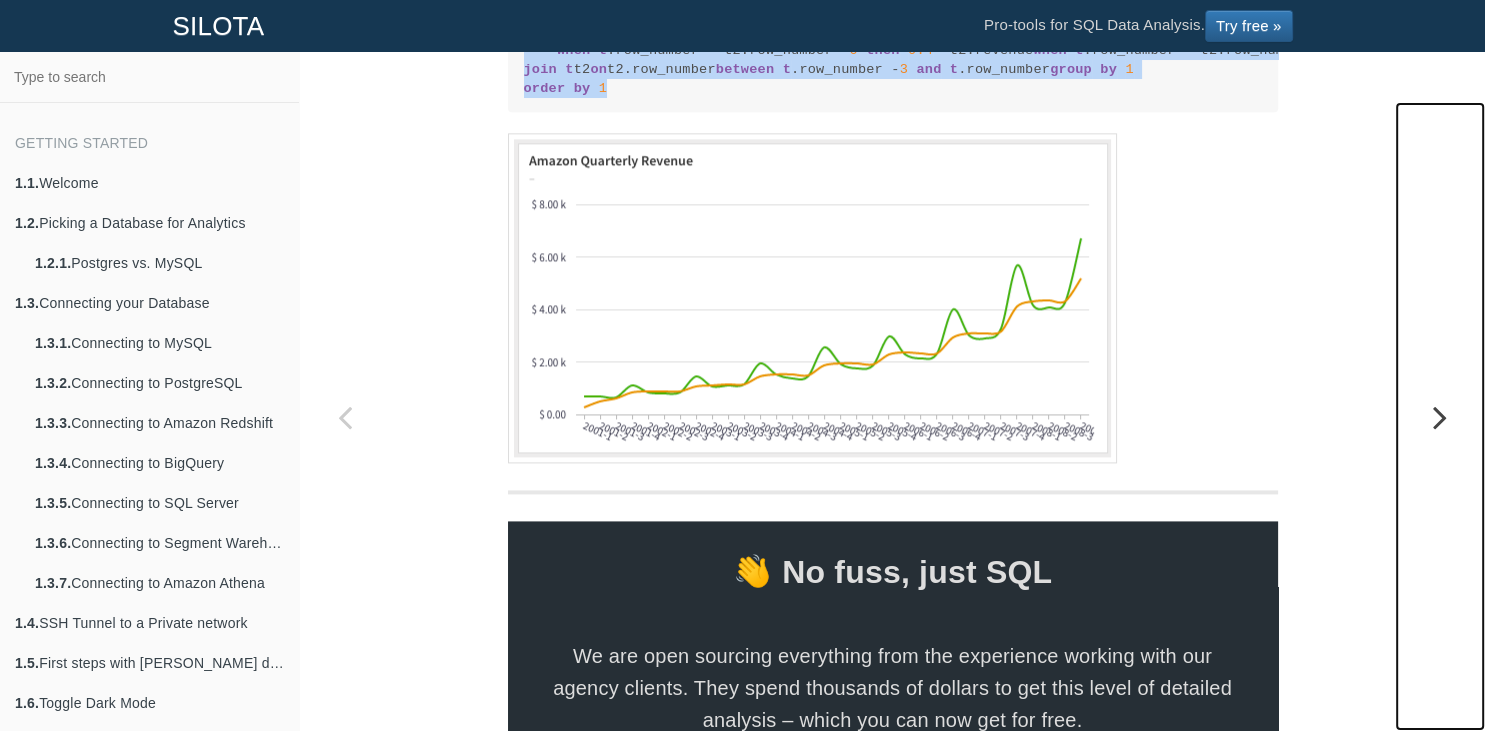 click at bounding box center (1440, 417) 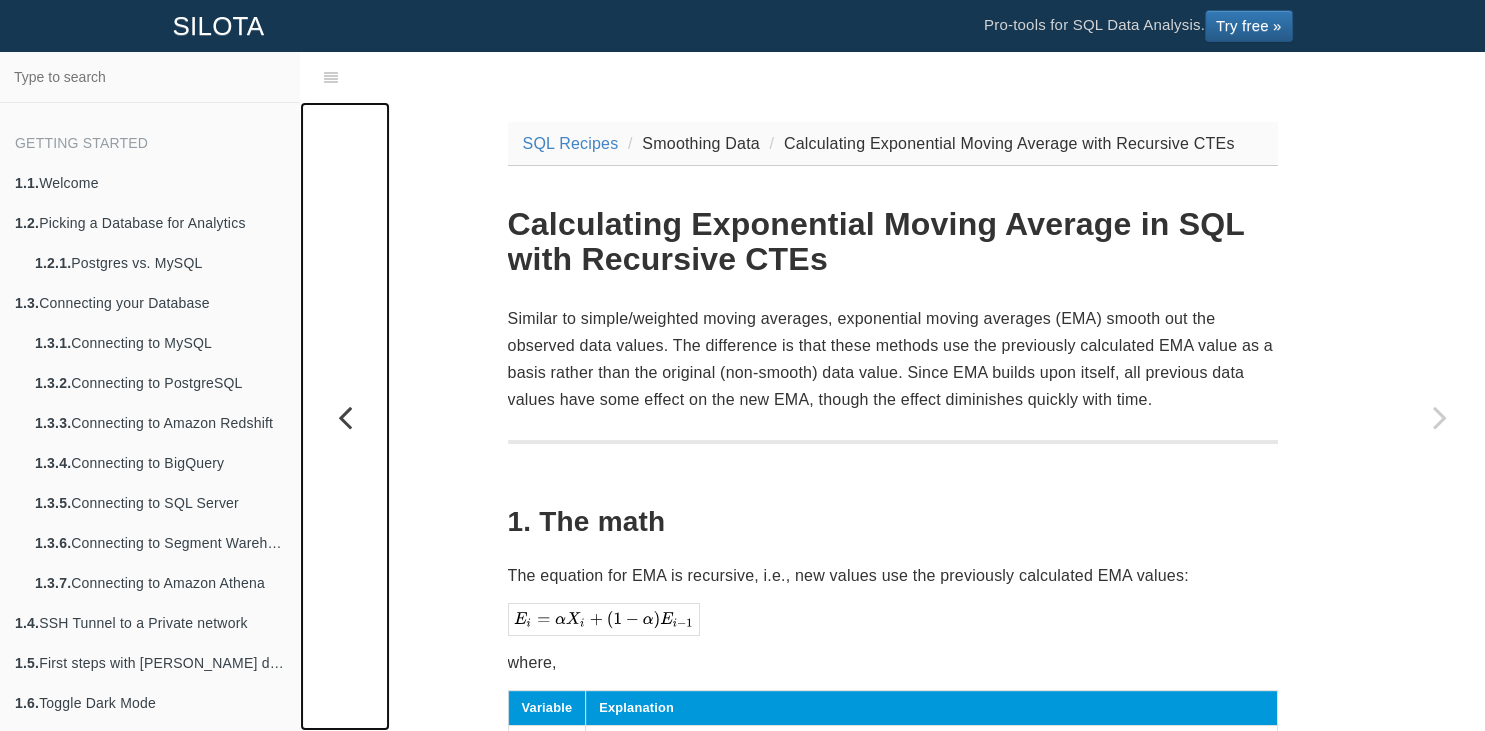 click at bounding box center (345, 417) 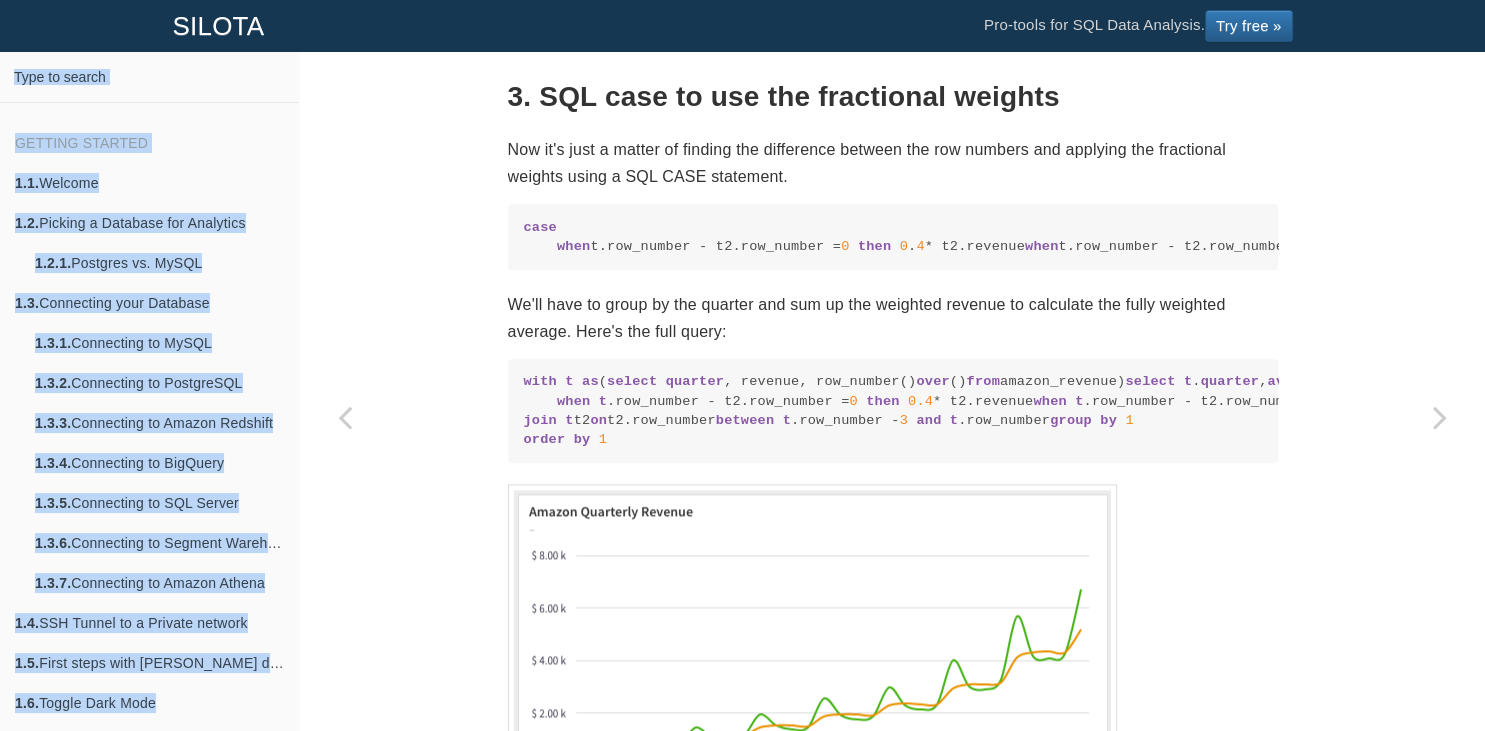 scroll, scrollTop: 2552, scrollLeft: 0, axis: vertical 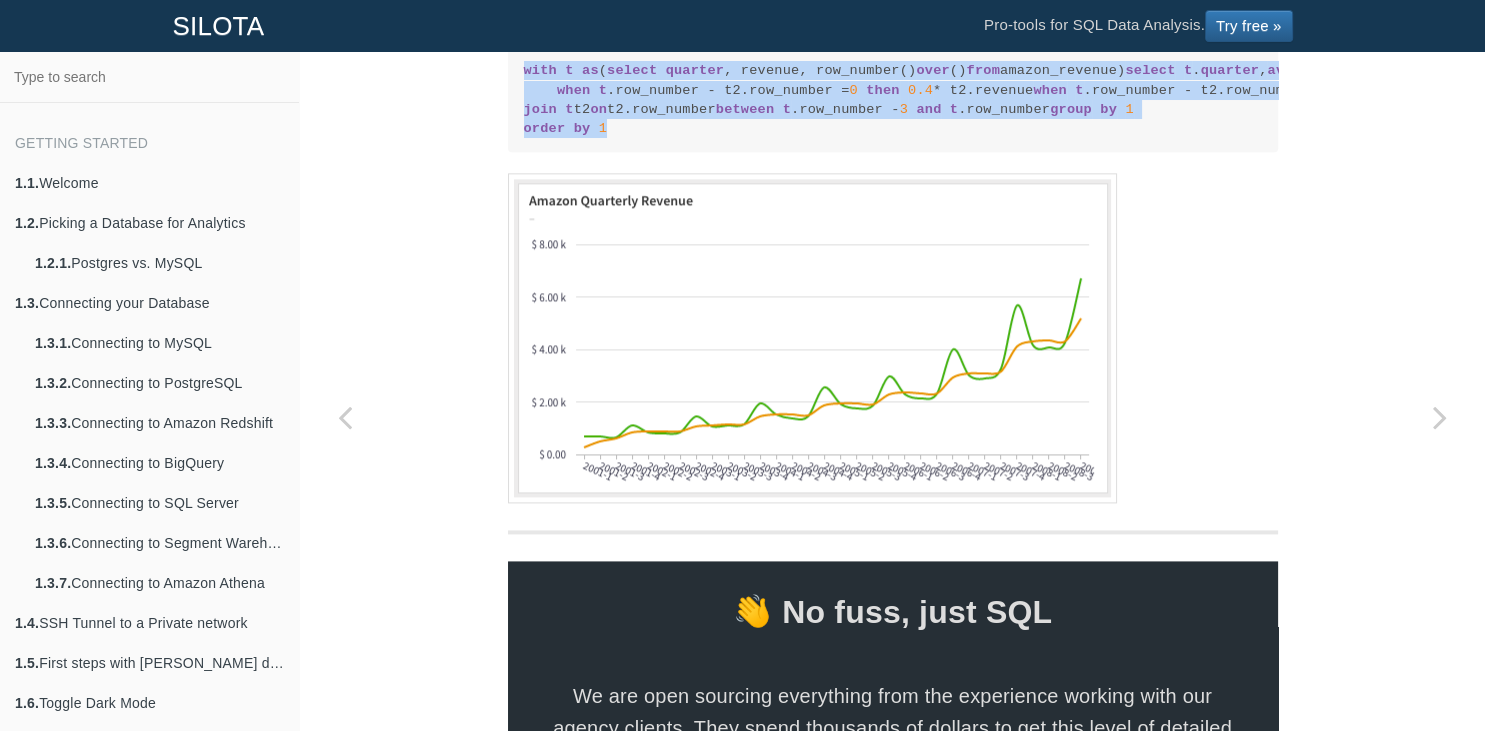 drag, startPoint x: 512, startPoint y: 210, endPoint x: 1002, endPoint y: 522, distance: 580.8993 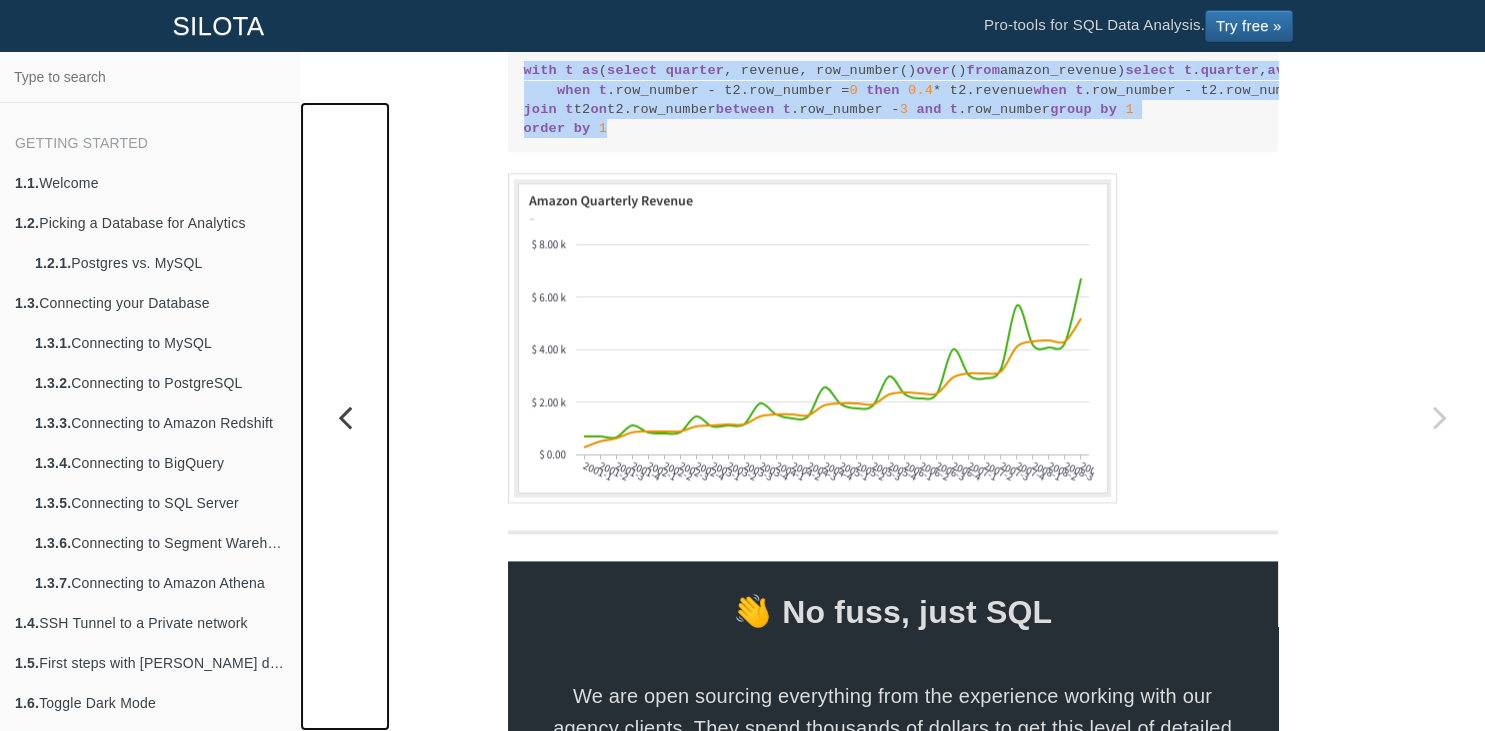 click at bounding box center [345, 416] 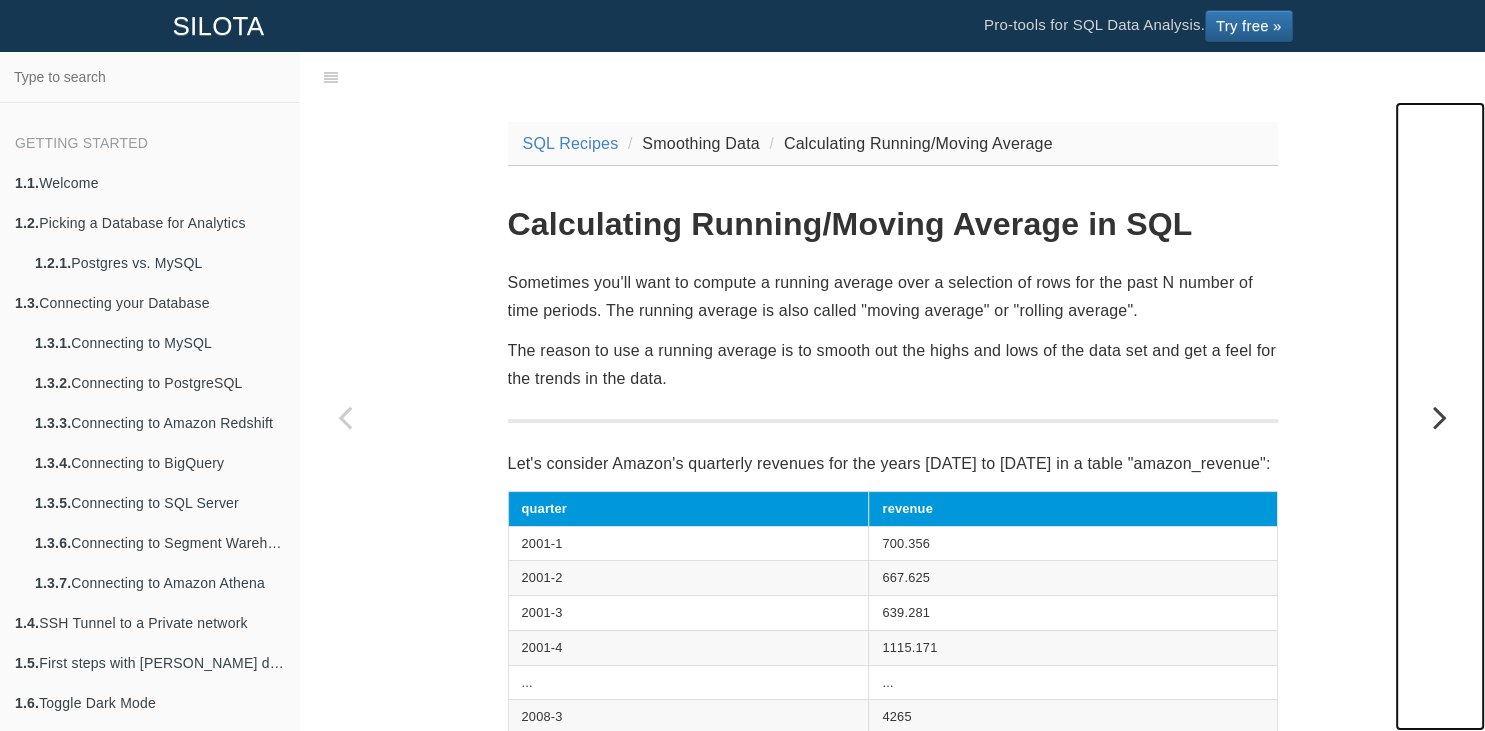 click at bounding box center (1440, 417) 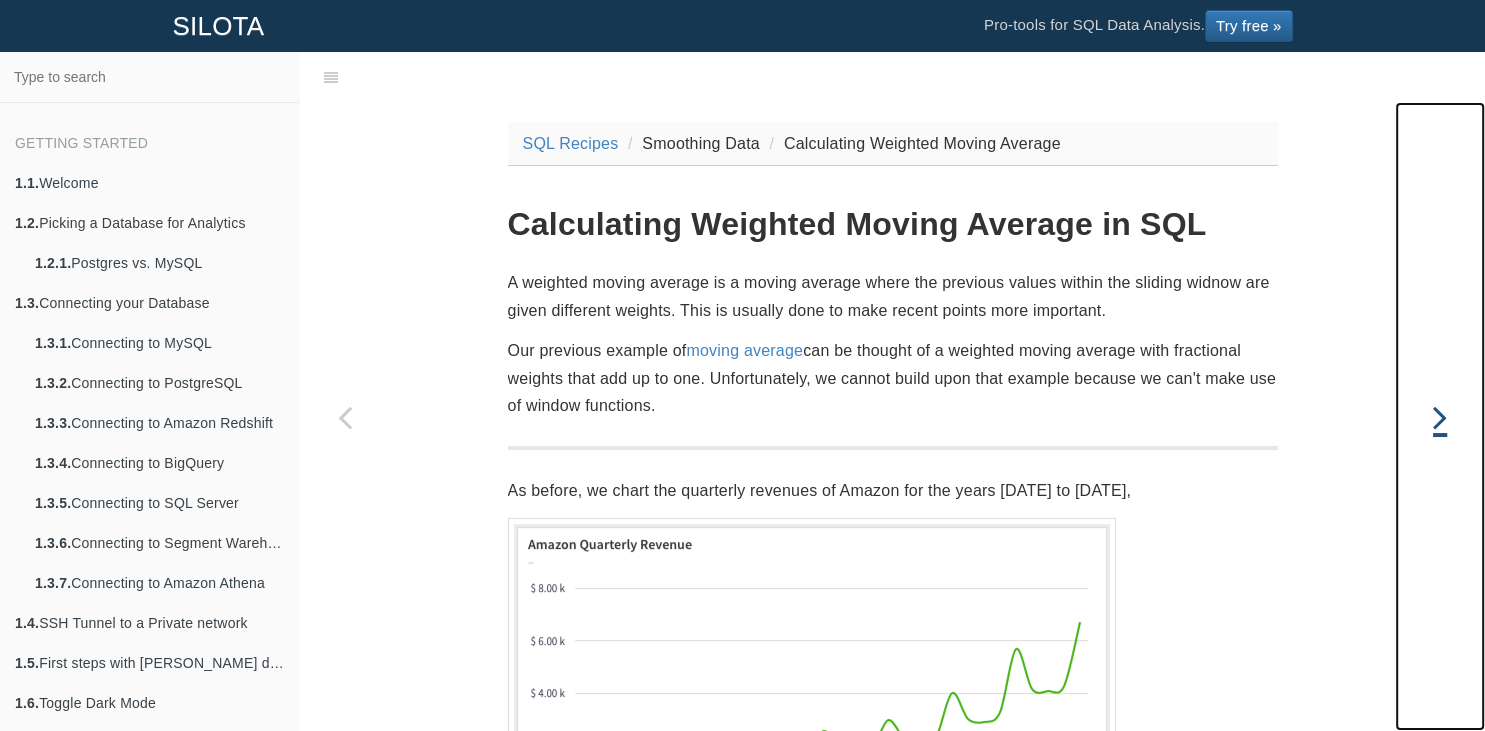 click at bounding box center [1440, 417] 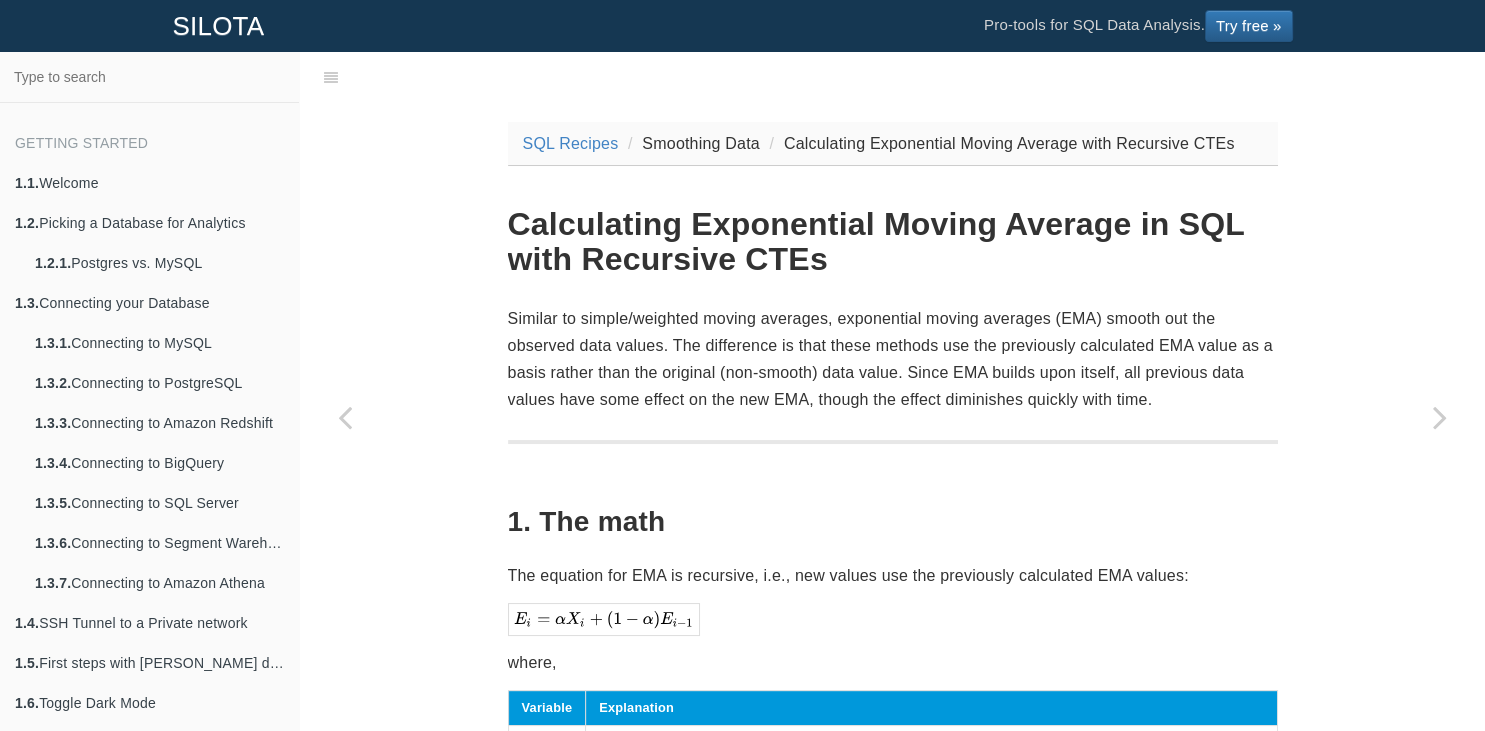 click on "Similar to simple/weighted moving averages, exponential moving averages (EMA) smooth out the observed data values. The difference is that these methods use the previously calculated EMA value as a basis rather than the original (non-smooth) data value. Since EMA builds upon itself, all previous data values have some effect on the new EMA, though the effect diminishes quickly with time." at bounding box center [893, 359] 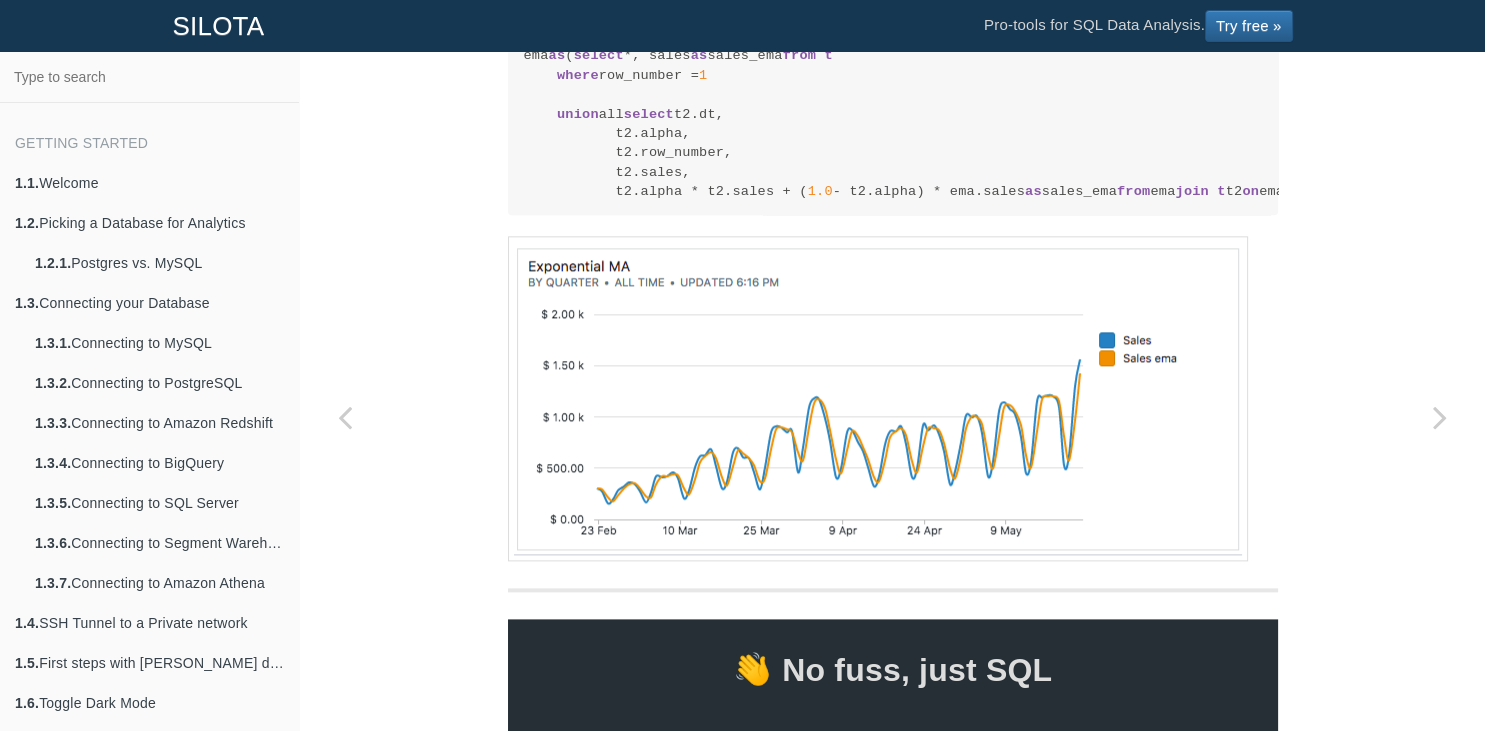 scroll, scrollTop: 2400, scrollLeft: 0, axis: vertical 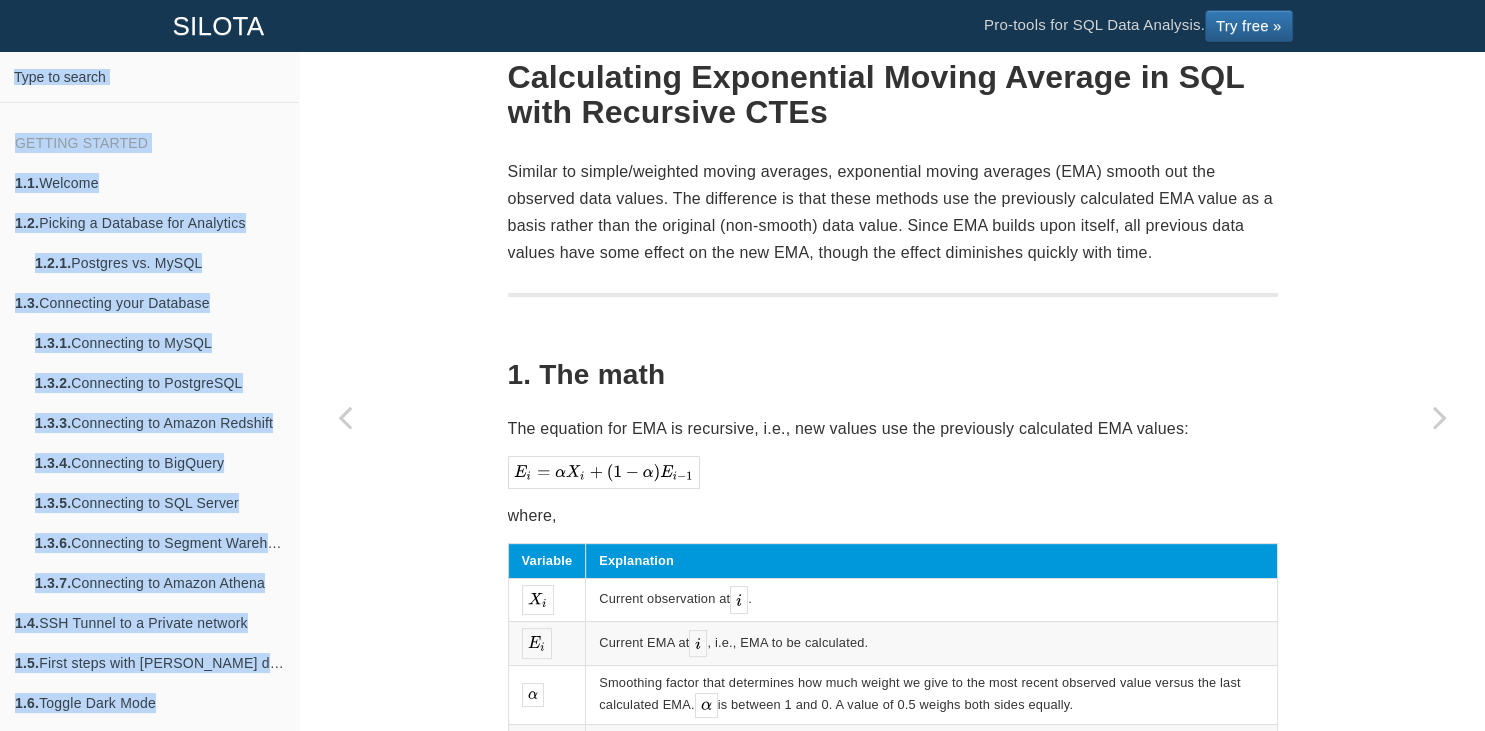 drag, startPoint x: 597, startPoint y: 514, endPoint x: 495, endPoint y: 59, distance: 466.29282 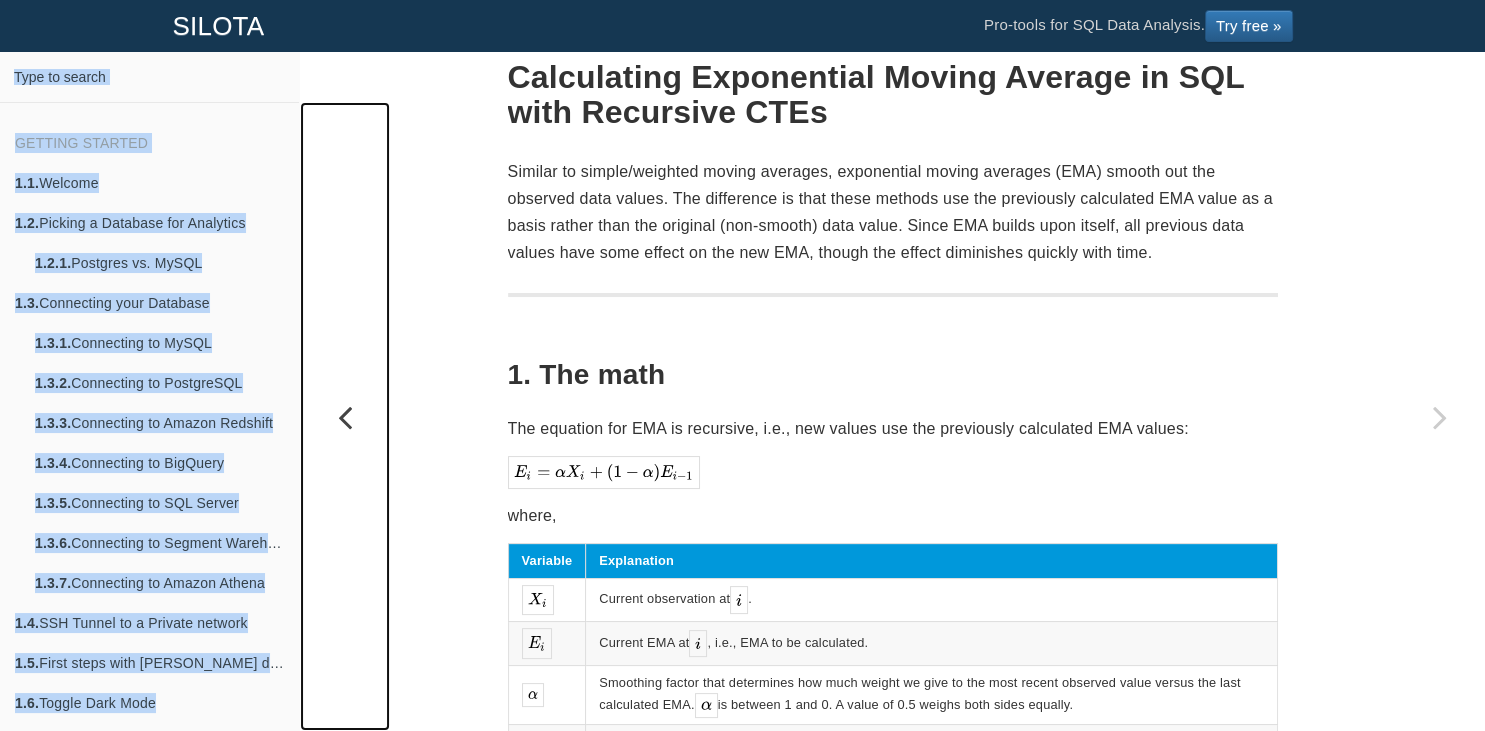 click at bounding box center (345, 416) 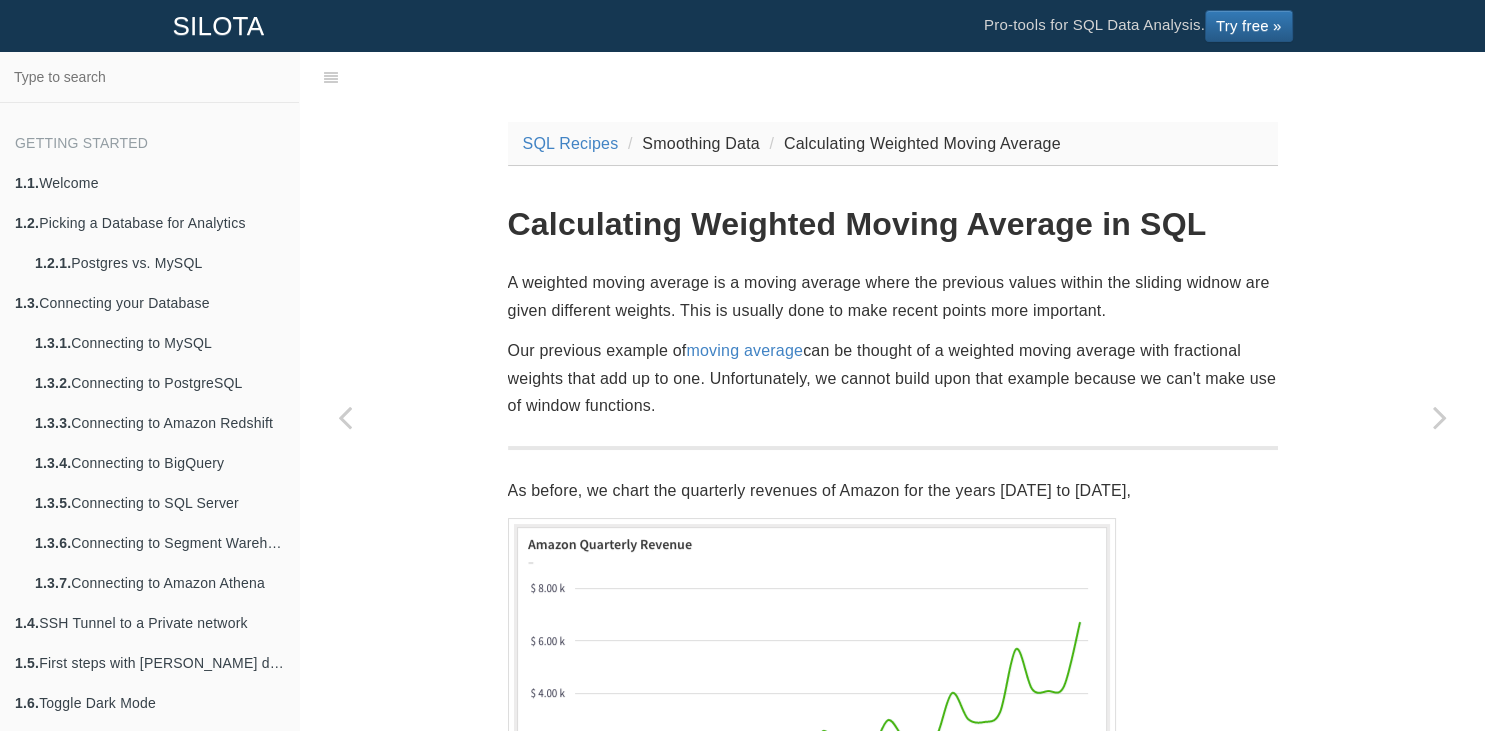 click on "SQL Recipes
Smoothing Data
Calculating Weighted Moving Average
Calculating Weighted Moving Average in SQL
A weighted moving average is a moving average where the previous values within the sliding widnow are given different weights. This is usually done to make recent points more important.
Our previous example of  moving average  can be thought of a weighted moving average with fractional weights that add up to one. Unfortunately, we cannot build upon that example because we can't make use of window functions.
As before, we chart the quarterly revenues of Amazon for the years [DATE] to [DATE],
We are going to calculate a 4-period moving average. A simple way to compute the weights is to sum up the number of periods,
and create fractional weights by dividing the weights by the total.
quarter
fraction
weight
current
4/10
0.4
current-1
3/10
0.3
current-2" at bounding box center (893, 1855) 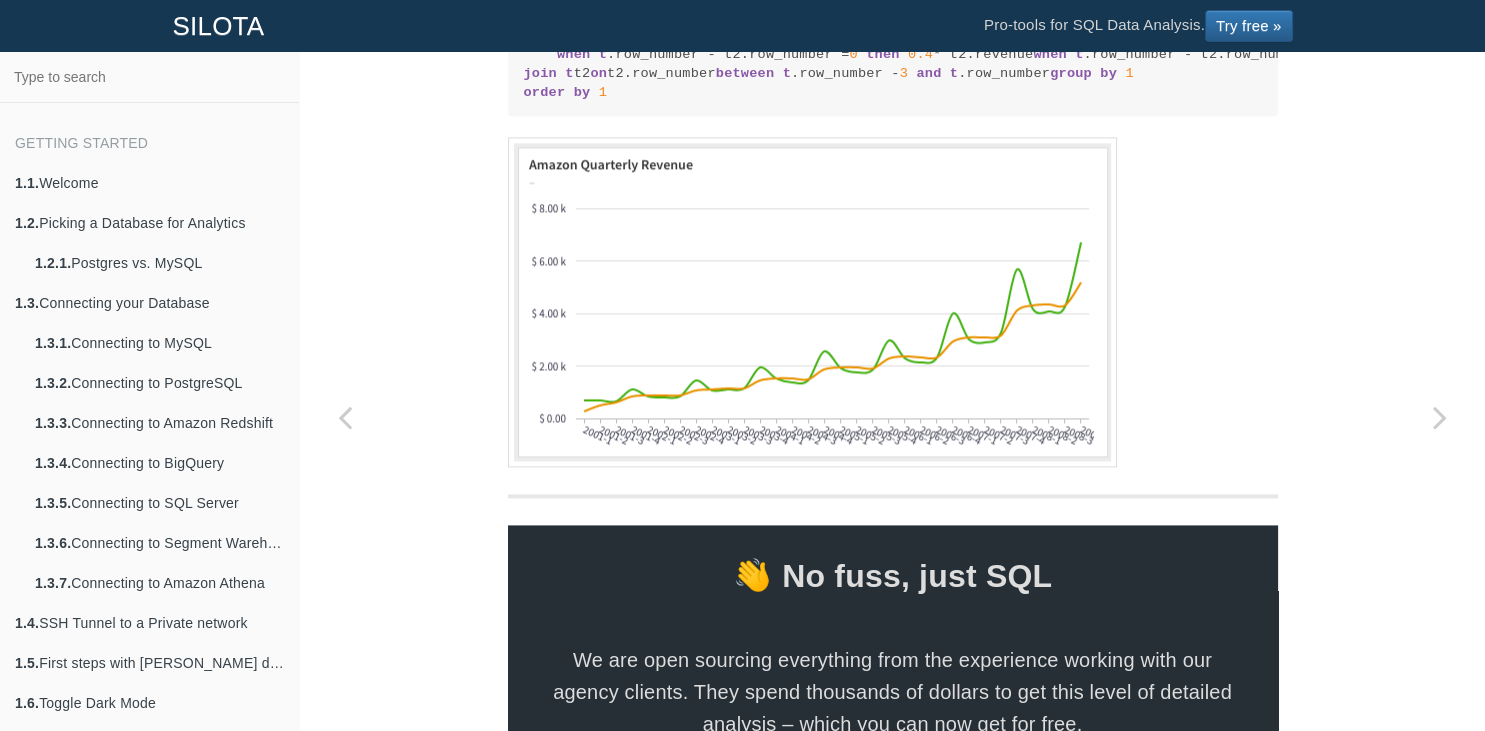 scroll, scrollTop: 2592, scrollLeft: 0, axis: vertical 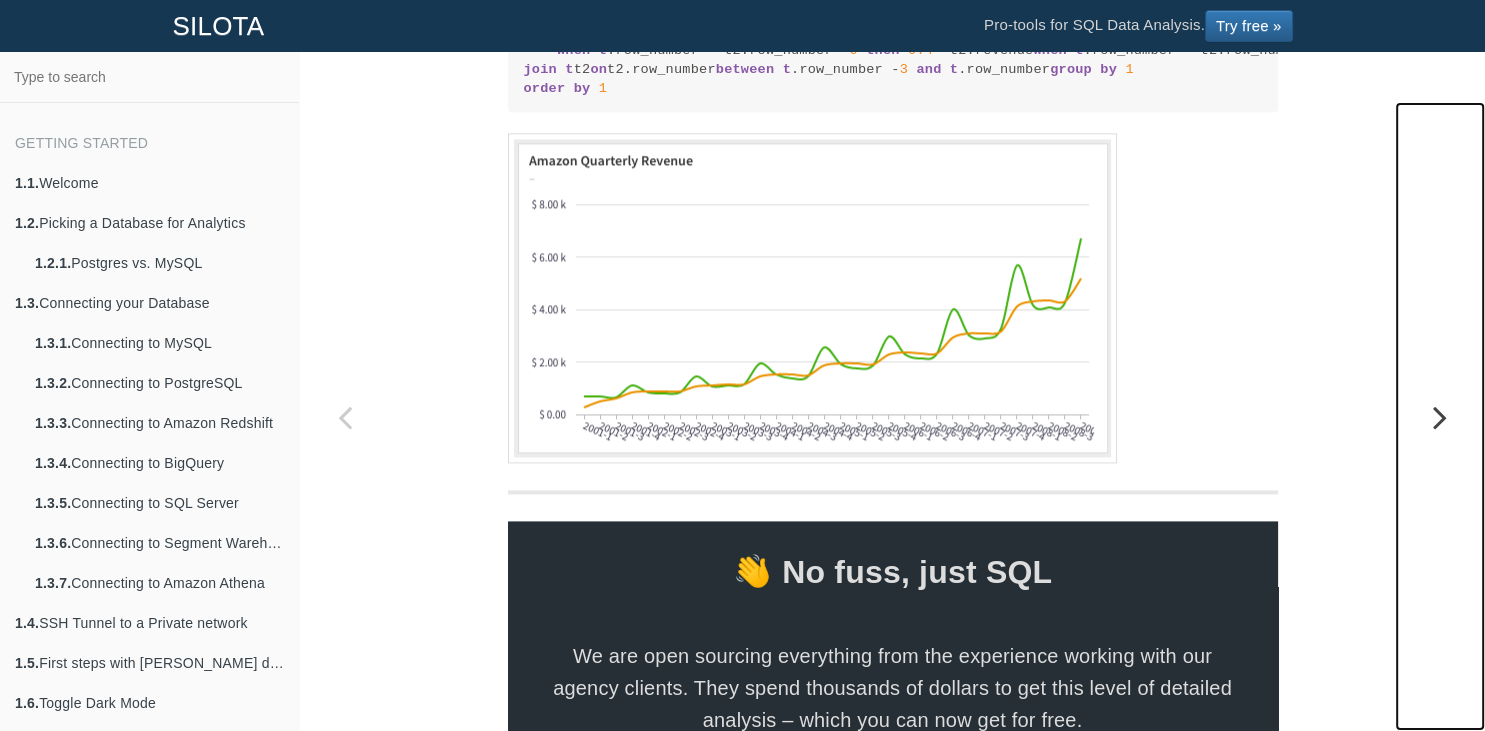 click at bounding box center (1440, 417) 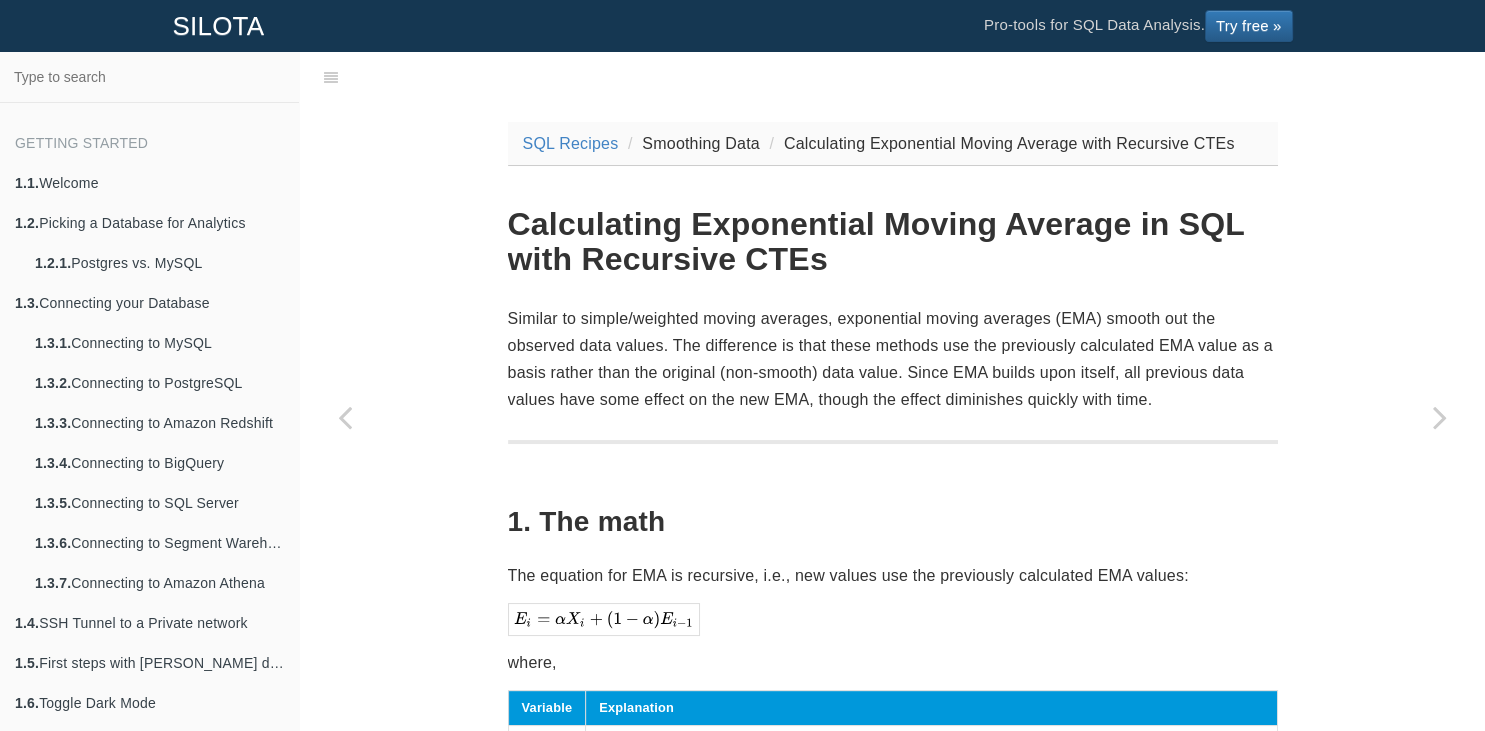click on "SQL Recipes
Smoothing Data
Calculating Exponential Moving Average with Recursive CTEs
Calculating Exponential Moving Average in SQL with Recursive CTEs
Similar to simple/weighted moving averages, exponential moving averages (EMA) smooth out the observed data values. The difference is that these methods use the previously calculated EMA value as a basis rather than the original (non-smooth) data value. Since EMA builds upon itself, all previous data values have some effect on the new EMA, though the effect diminishes quickly with time.
1. The math
The equation for EMA is recursive, i.e., new values use the previously calculated EMA values:
where,
Variable
Explanation
Current observation at  .
Current EMA at  , i.e., EMA to be calculated.
Smoothing factor that determines how much weight we give to the most recent observed value versus the last calculated EMA." at bounding box center (893, 1784) 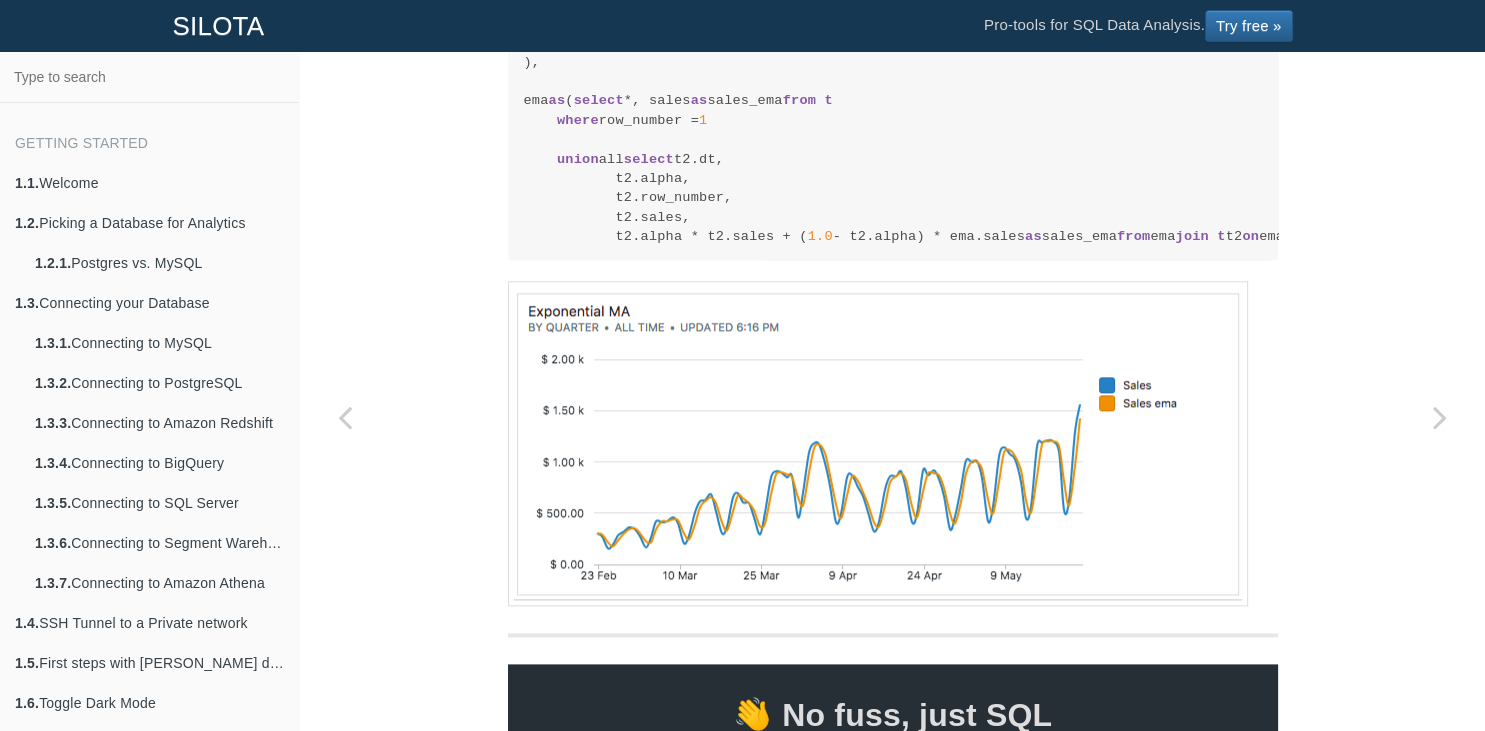 scroll, scrollTop: 2304, scrollLeft: 0, axis: vertical 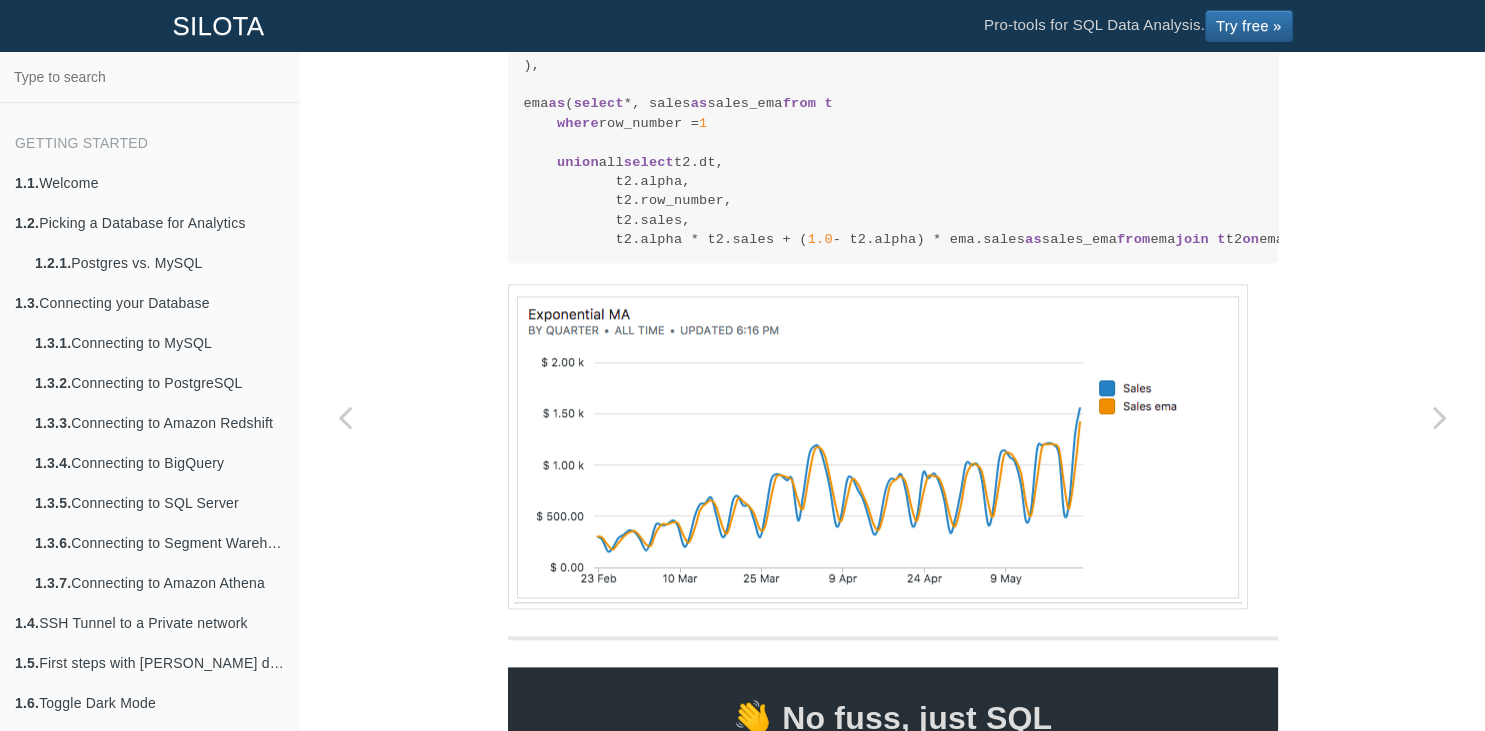 drag, startPoint x: 678, startPoint y: 608, endPoint x: 441, endPoint y: 143, distance: 521.91376 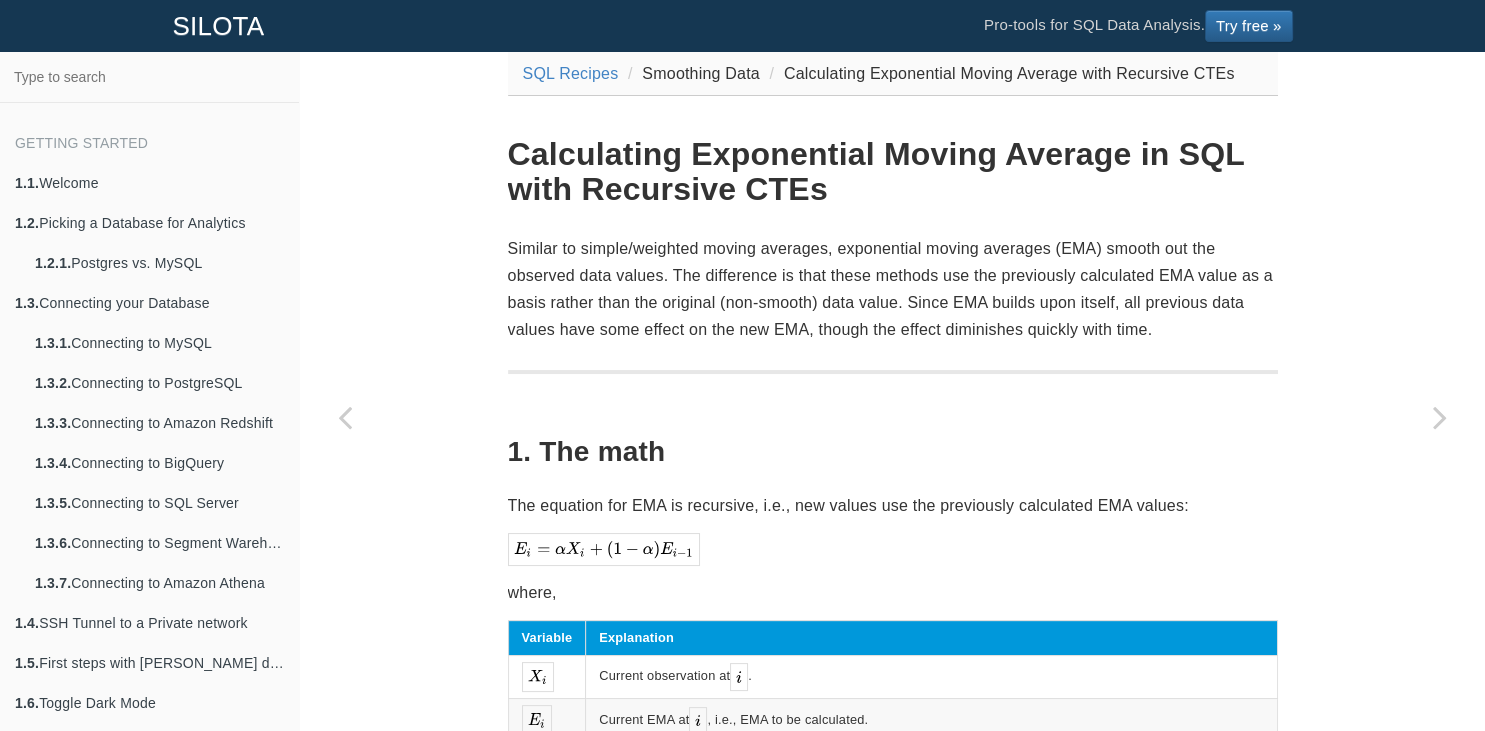 scroll, scrollTop: 0, scrollLeft: 0, axis: both 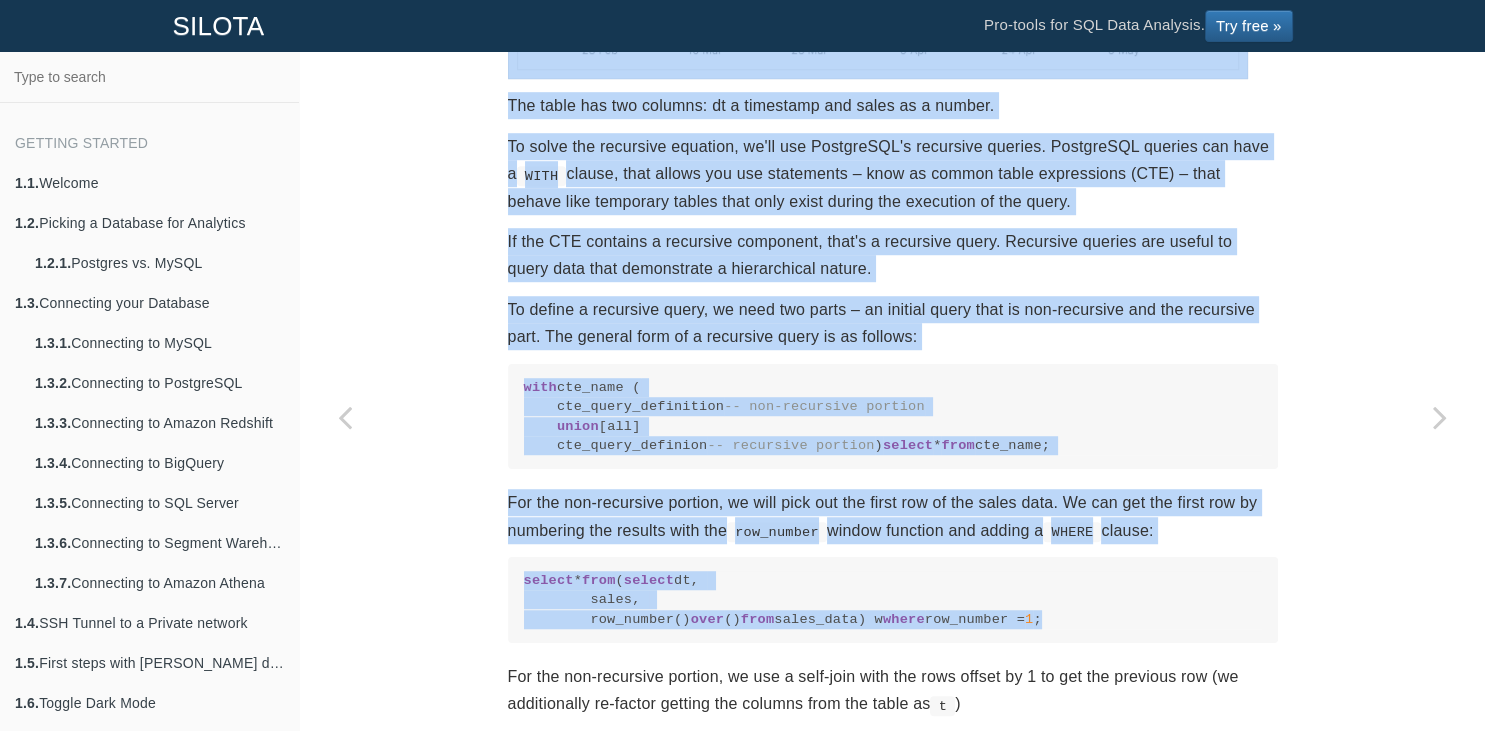 drag, startPoint x: 506, startPoint y: 214, endPoint x: 890, endPoint y: 721, distance: 636.0071 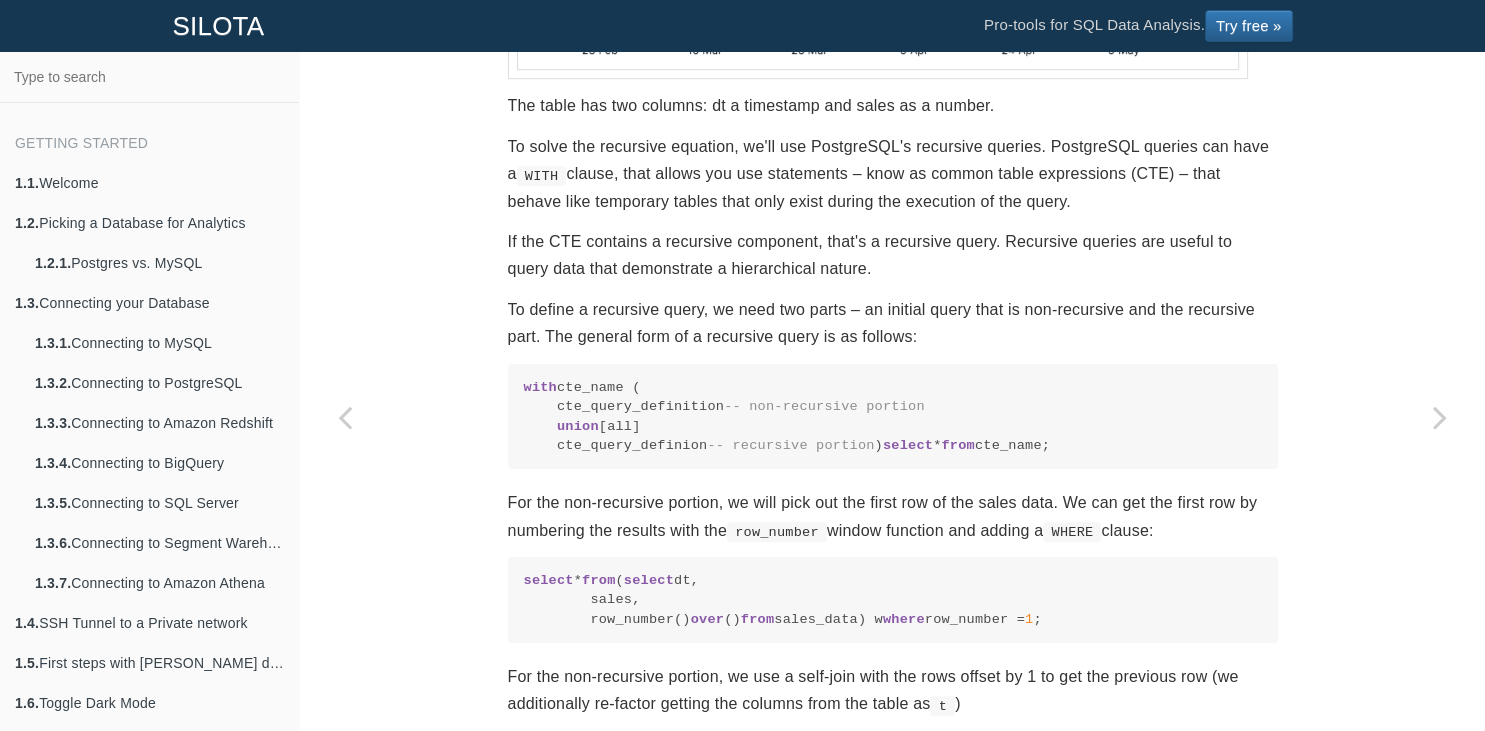 click on "select  *  from  (
select  dt,
sales,
row_number()  over  ()
from  sales_data) w
where  row_number =  1 ;" at bounding box center [893, 600] 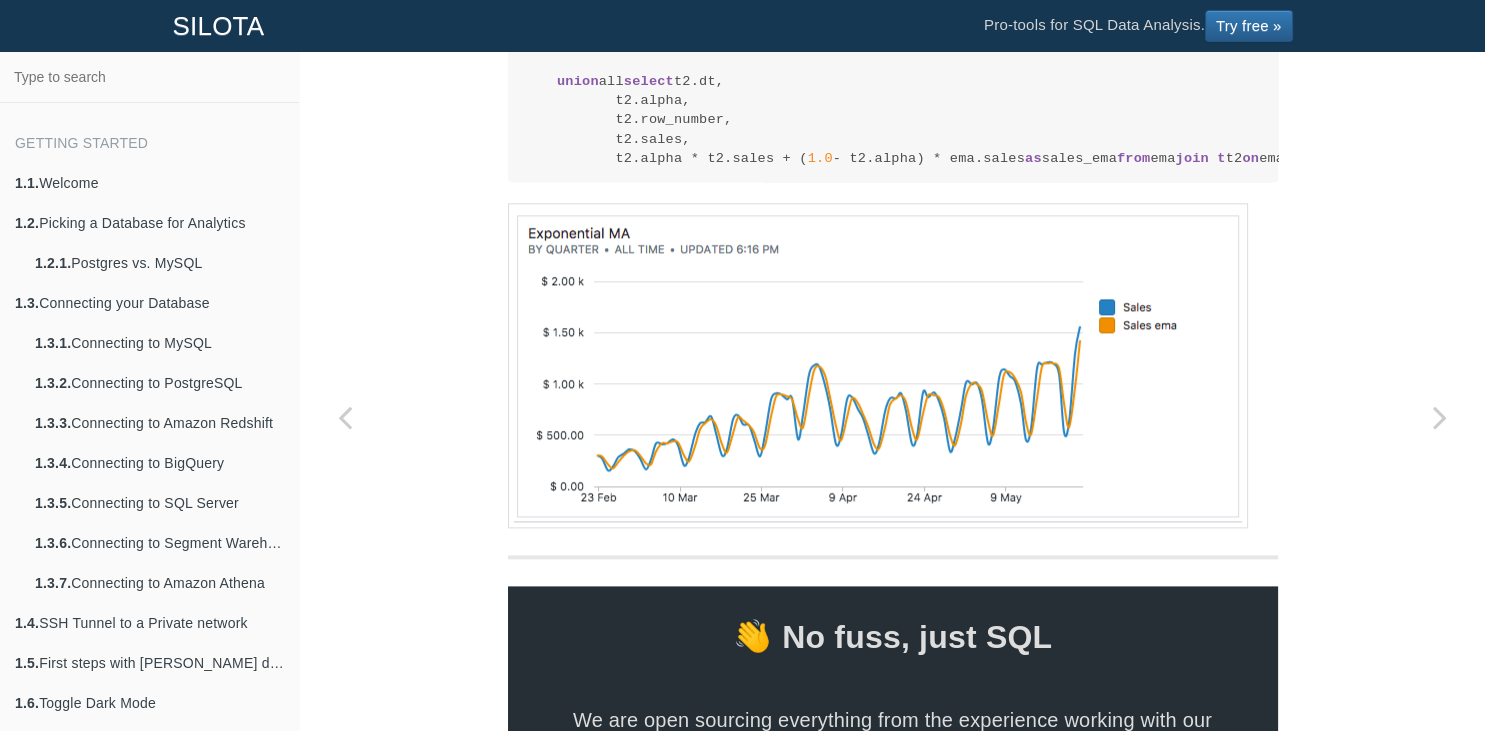scroll, scrollTop: 2448, scrollLeft: 0, axis: vertical 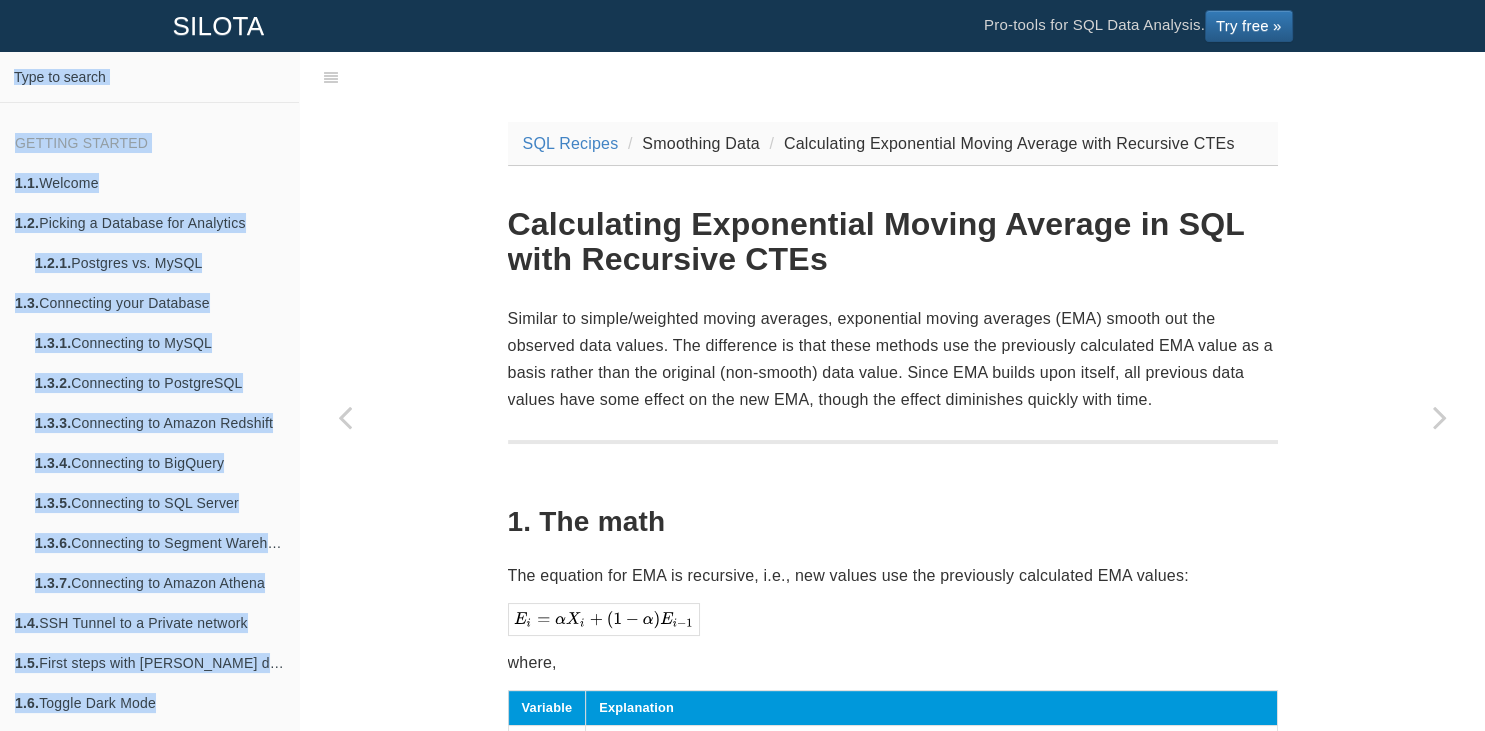 drag, startPoint x: 634, startPoint y: 468, endPoint x: 505, endPoint y: 210, distance: 288.45276 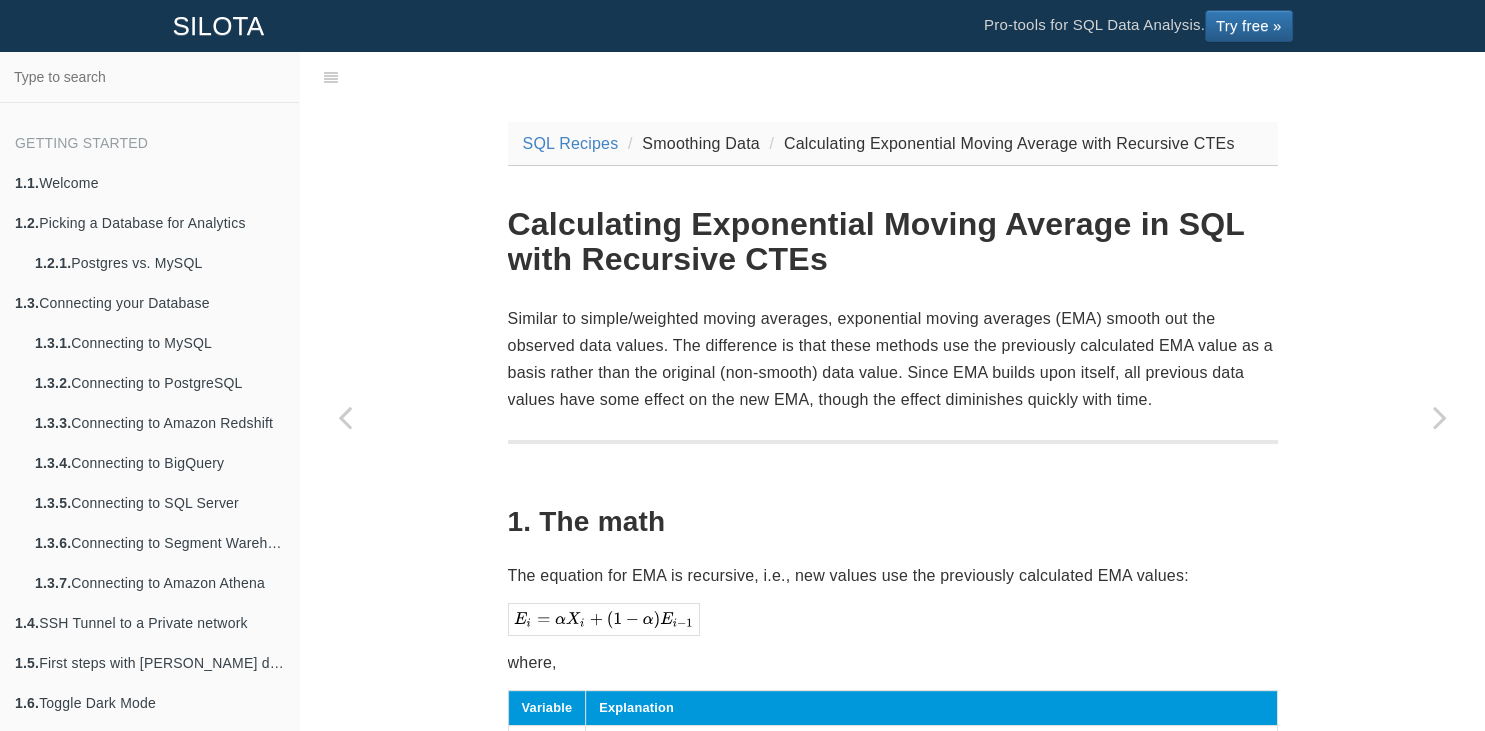 click on "SQL Recipes
Smoothing Data
Calculating Exponential Moving Average with Recursive CTEs
Calculating Exponential Moving Average in SQL with Recursive CTEs
Similar to simple/weighted moving averages, exponential moving averages (EMA) smooth out the observed data values. The difference is that these methods use the previously calculated EMA value as a basis rather than the original (non-smooth) data value. Since EMA builds upon itself, all previous data values have some effect on the new EMA, though the effect diminishes quickly with time.
1. The math
The equation for EMA is recursive, i.e., new values use the previously calculated EMA values:
where,
Variable
Explanation
Current observation at  .
Current EMA at  , i.e., EMA to be calculated." at bounding box center [892, 1794] 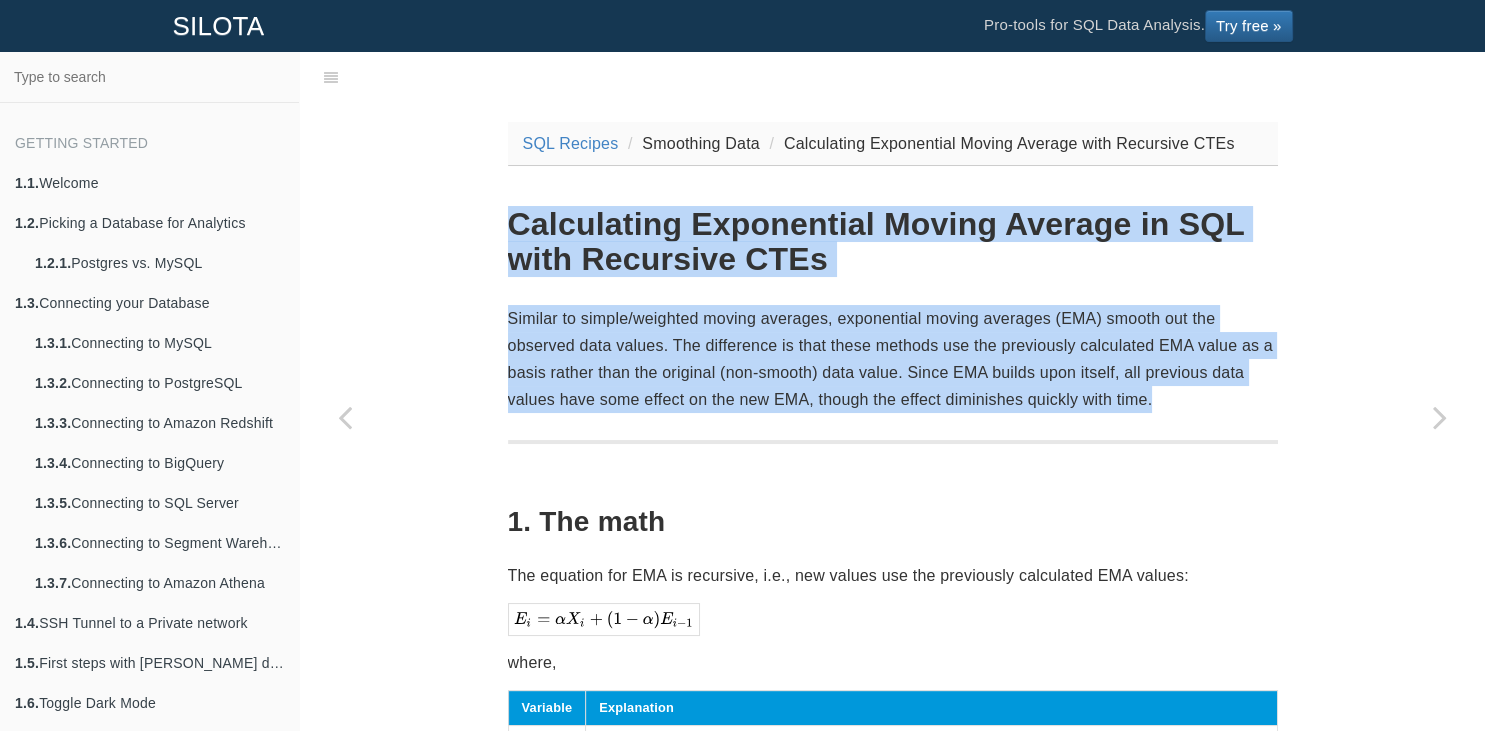 drag, startPoint x: 506, startPoint y: 226, endPoint x: 1225, endPoint y: 426, distance: 746.2982 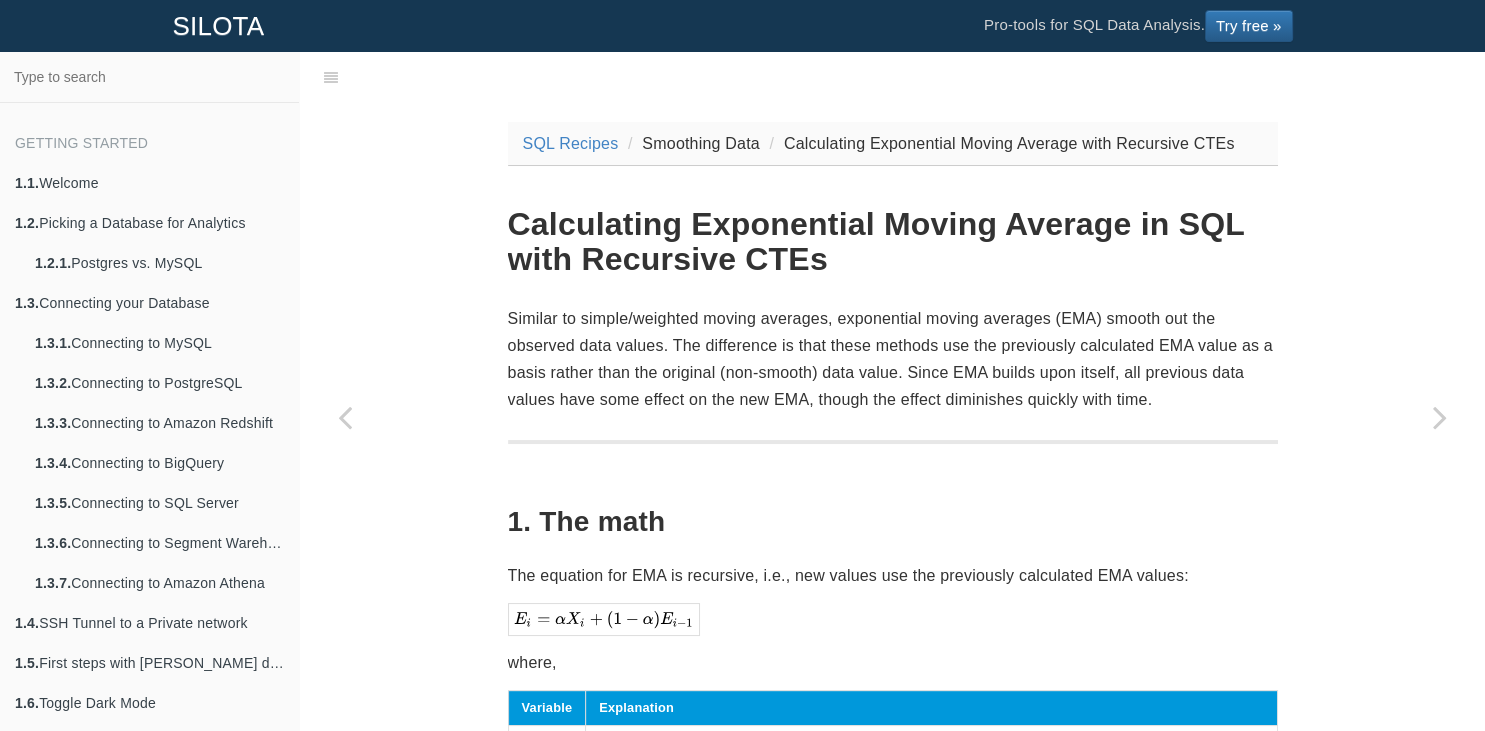 click on "SQL Recipes
Smoothing Data
Calculating Exponential Moving Average with Recursive CTEs
Calculating Exponential Moving Average in SQL with Recursive CTEs
Similar to simple/weighted moving averages, exponential moving averages (EMA) smooth out the observed data values. The difference is that these methods use the previously calculated EMA value as a basis rather than the original (non-smooth) data value. Since EMA builds upon itself, all previous data values have some effect on the new EMA, though the effect diminishes quickly with time.
1. The math
The equation for EMA is recursive, i.e., new values use the previously calculated EMA values:
where,
Variable
Explanation
Current observation at  .
Current EMA at  , i.e., EMA to be calculated.
Smoothing factor that determines how much weight we give to the most recent observed value versus the last calculated EMA." at bounding box center [893, 1784] 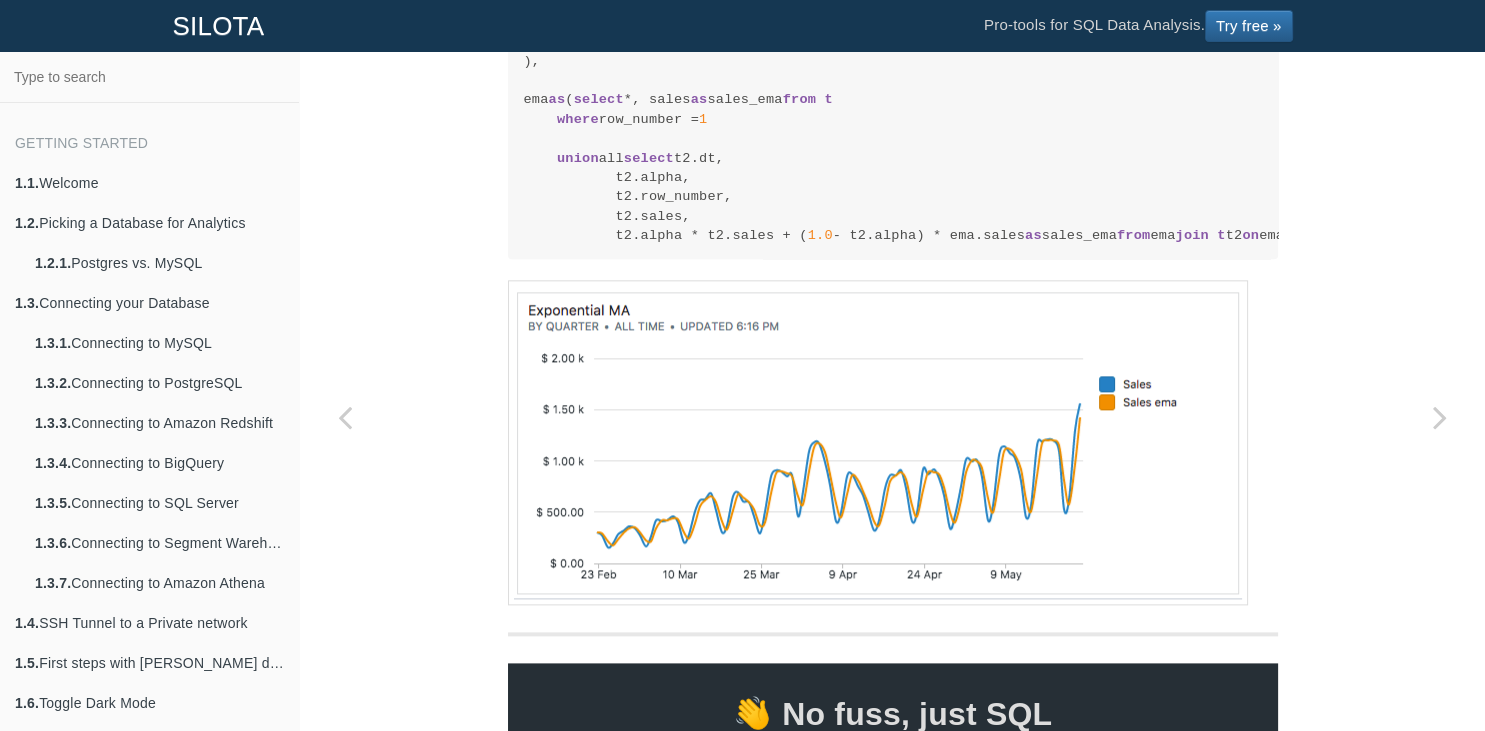 scroll, scrollTop: 2304, scrollLeft: 0, axis: vertical 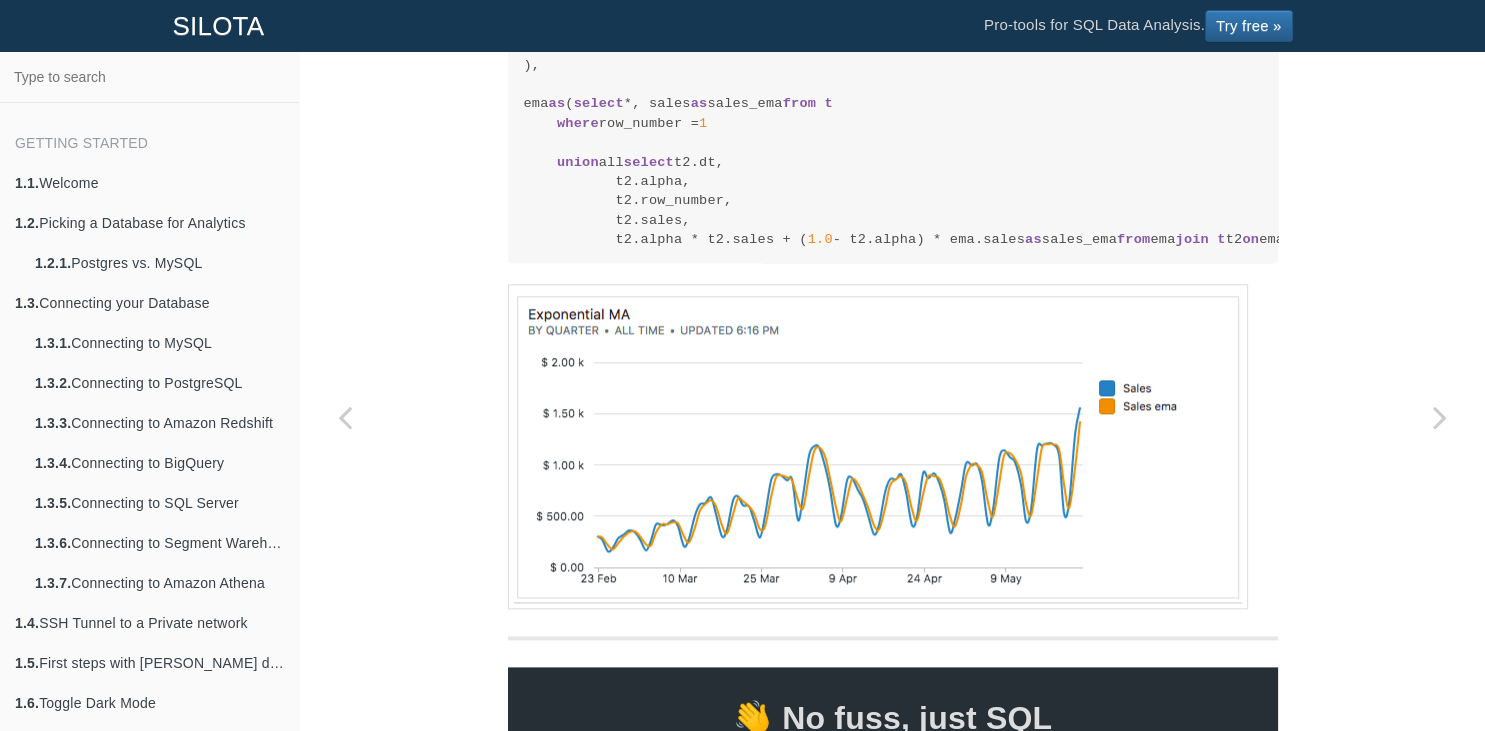 drag, startPoint x: 521, startPoint y: 133, endPoint x: 698, endPoint y: 618, distance: 516.2887 